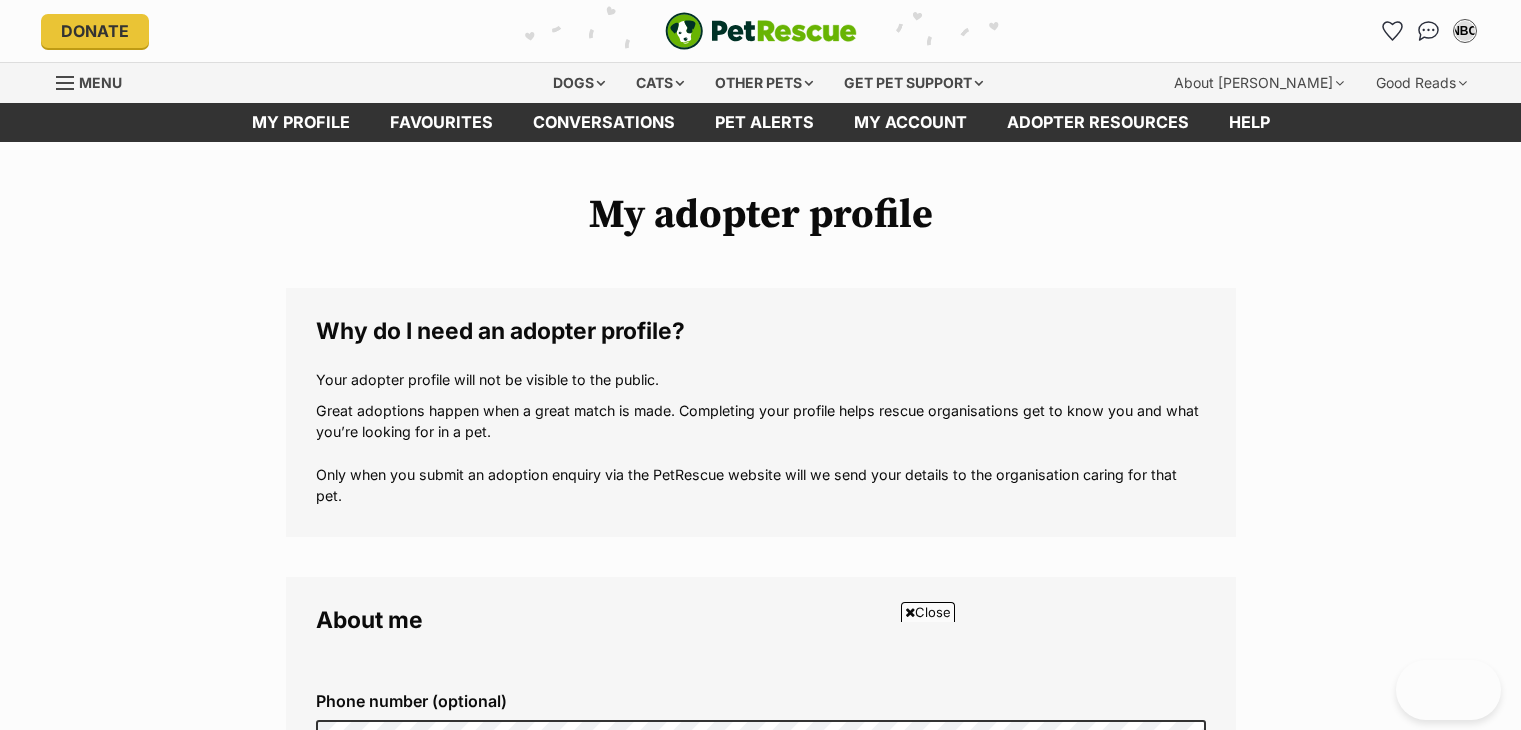 scroll, scrollTop: 1434, scrollLeft: 0, axis: vertical 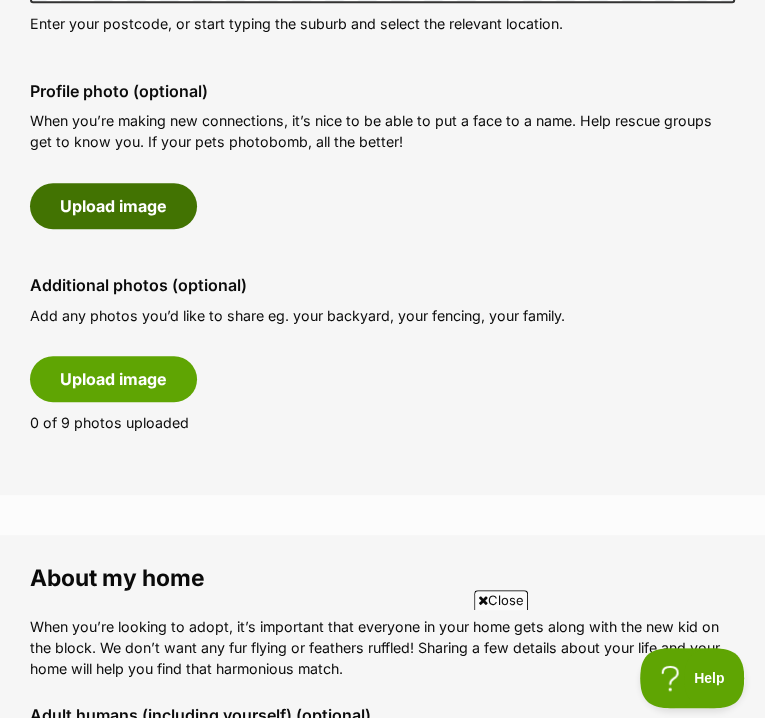 click on "Upload image" at bounding box center (113, 206) 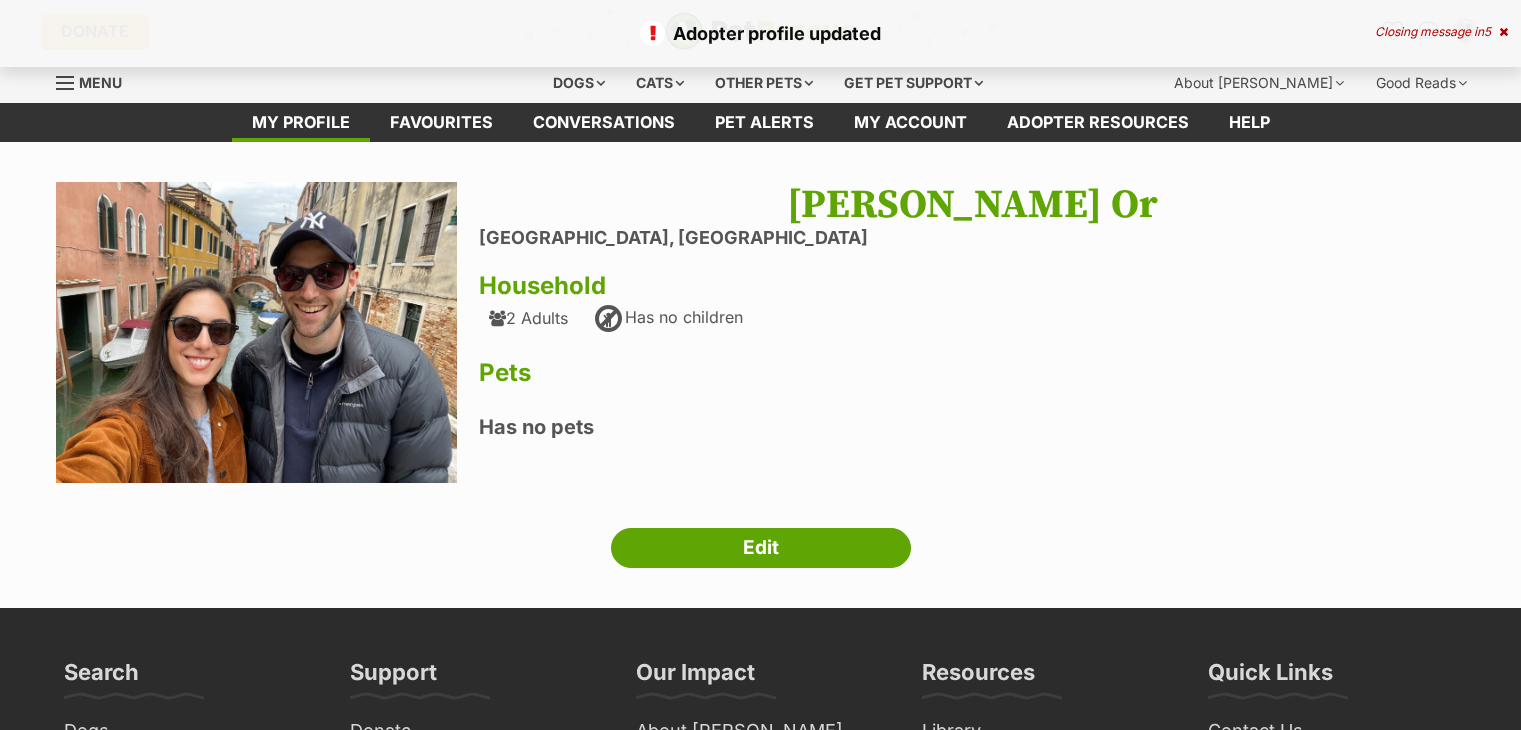 scroll, scrollTop: 0, scrollLeft: 0, axis: both 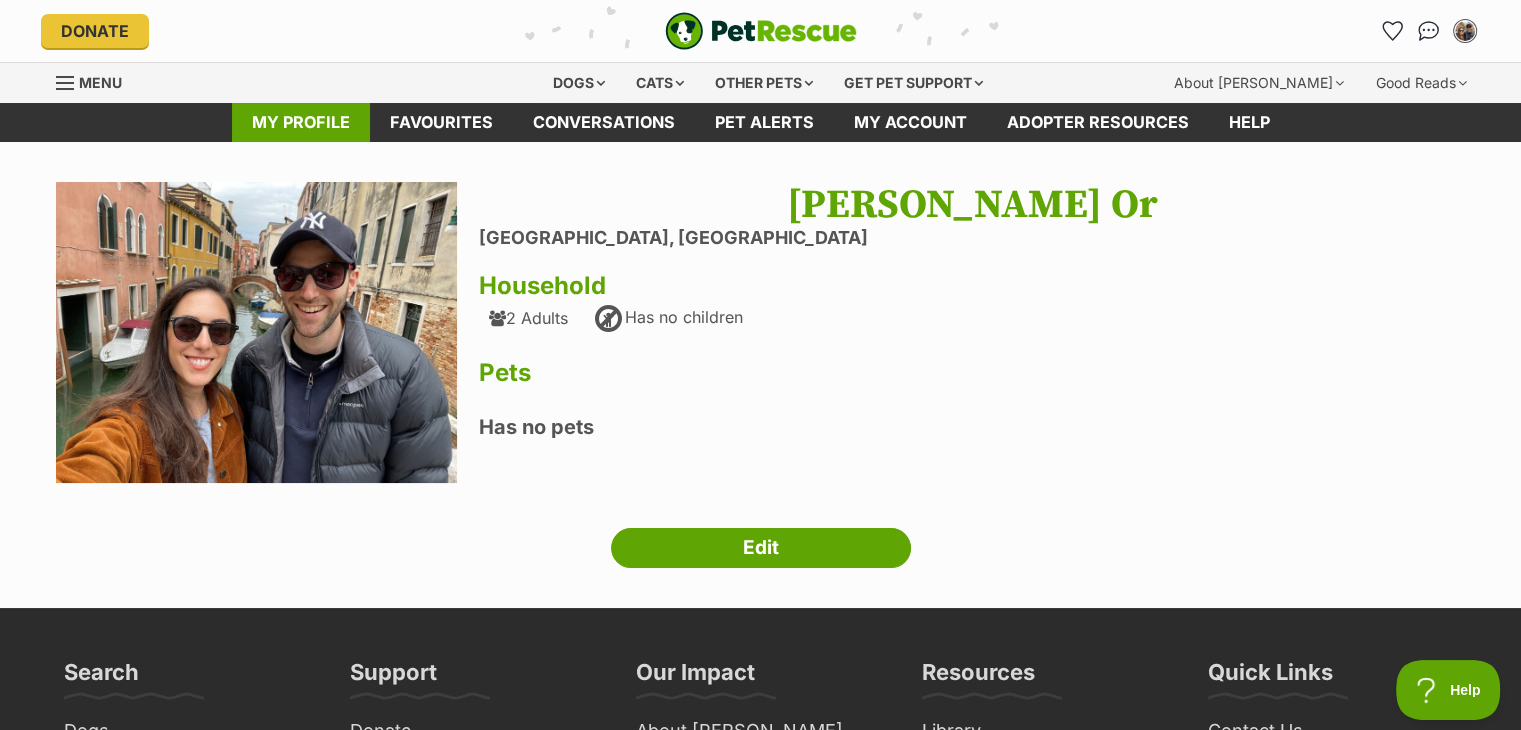 click on "My profile" at bounding box center (301, 122) 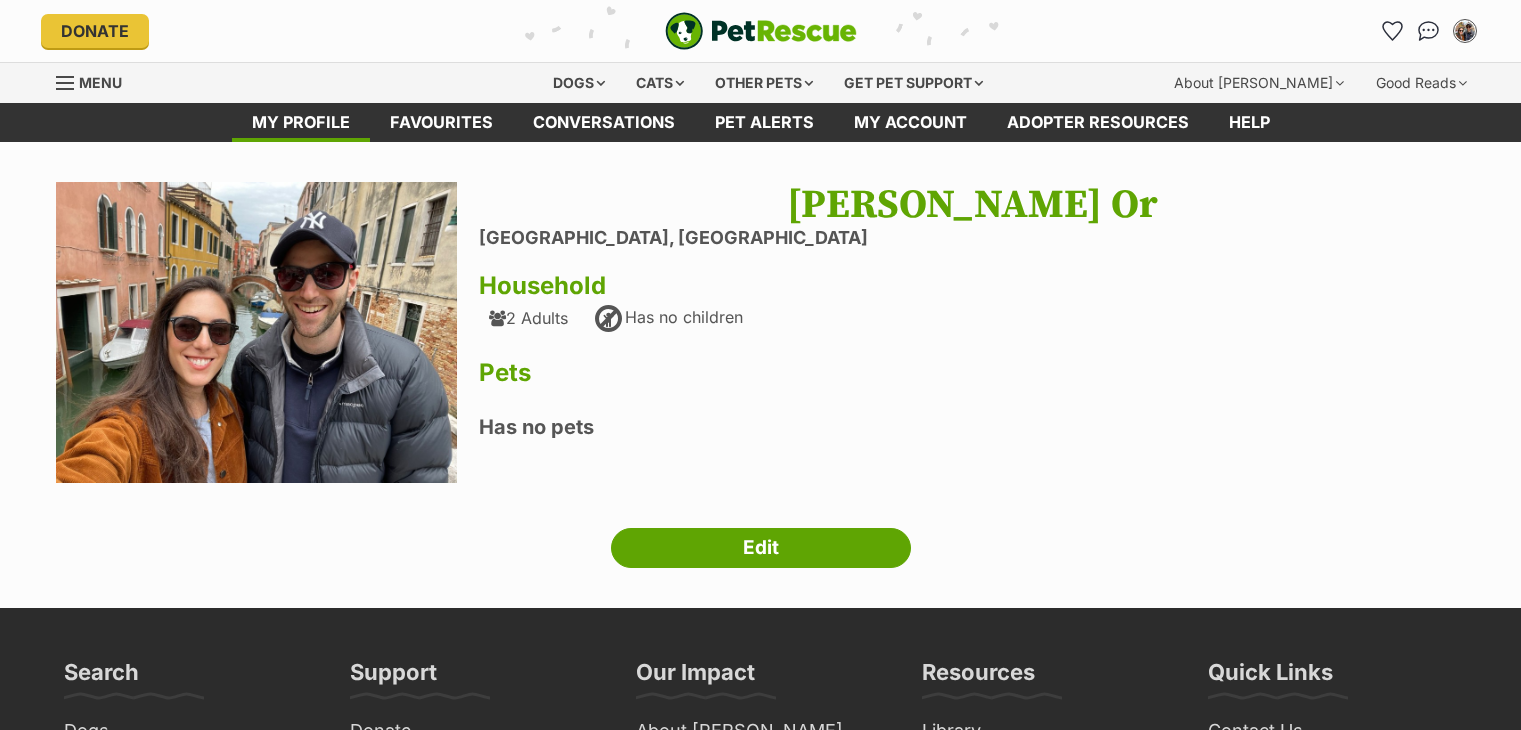 scroll, scrollTop: 0, scrollLeft: 0, axis: both 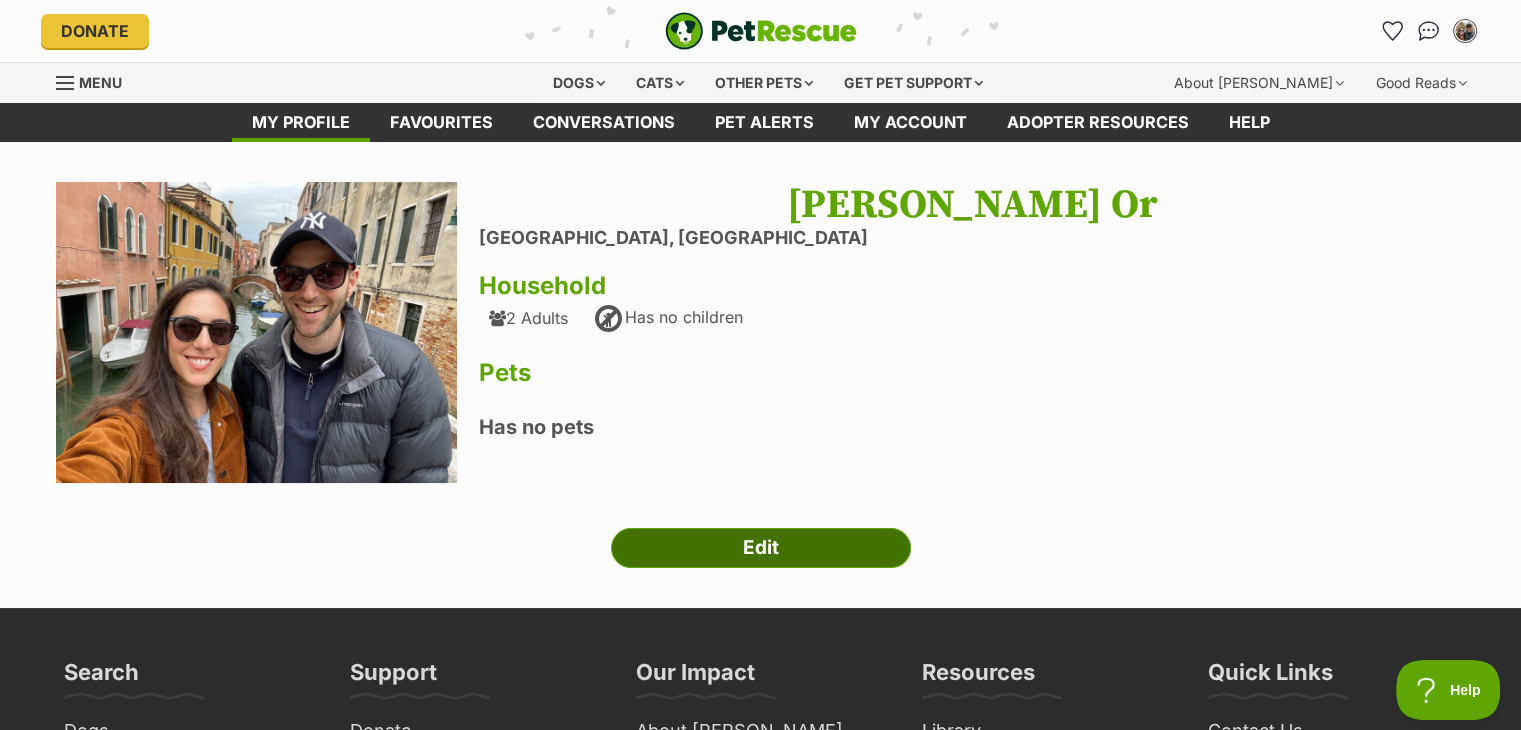click on "Edit" at bounding box center (761, 548) 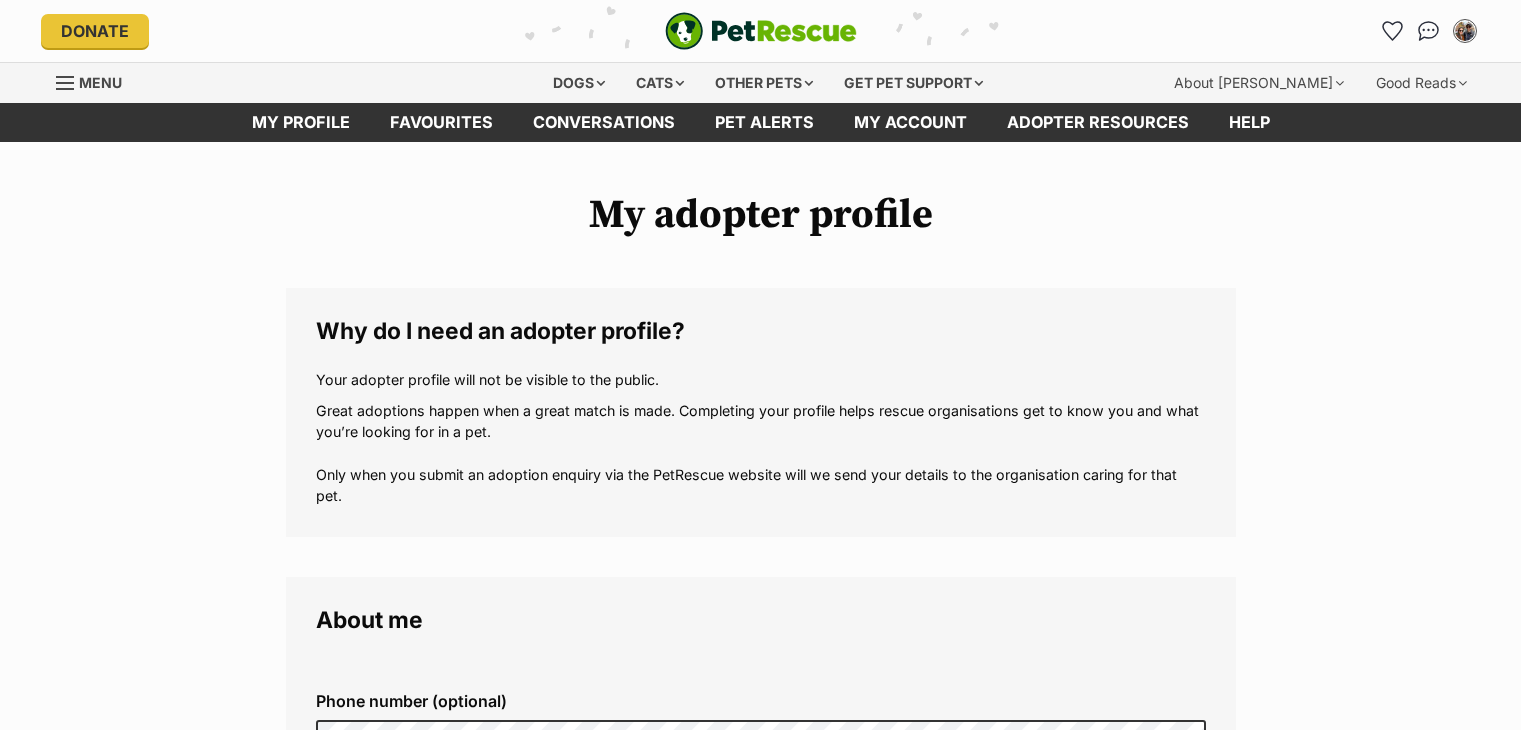 scroll, scrollTop: 0, scrollLeft: 0, axis: both 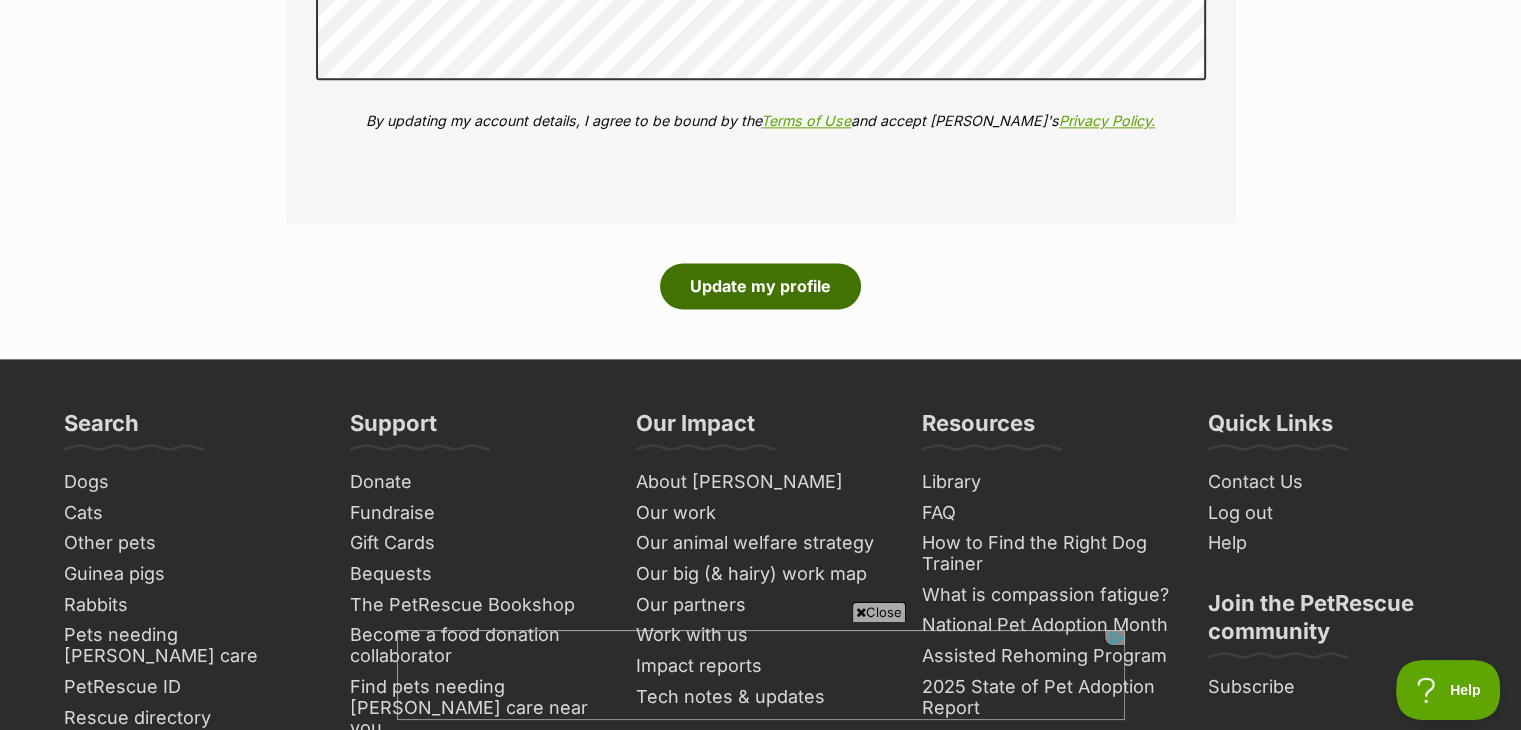 click on "Update my profile" at bounding box center (760, 286) 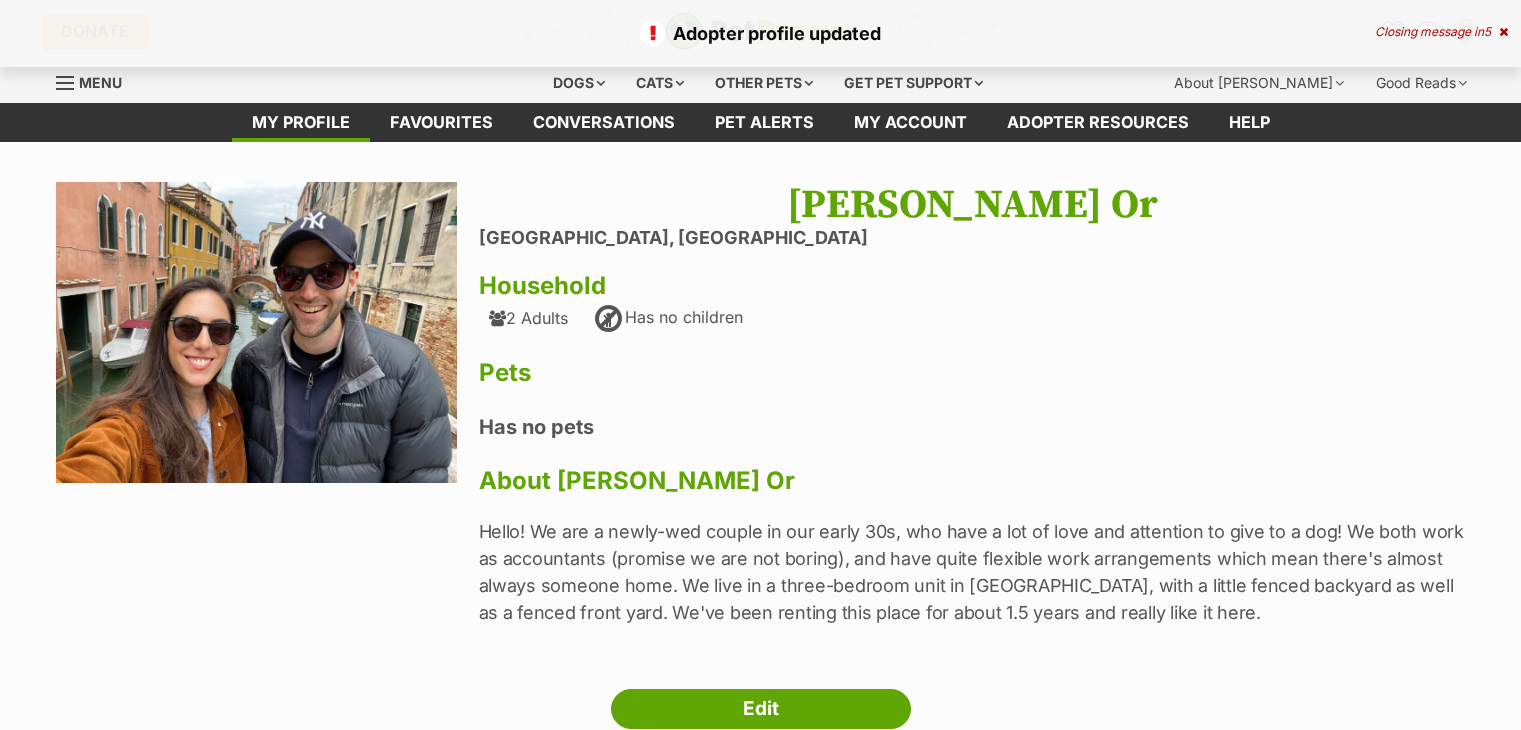 scroll, scrollTop: 0, scrollLeft: 0, axis: both 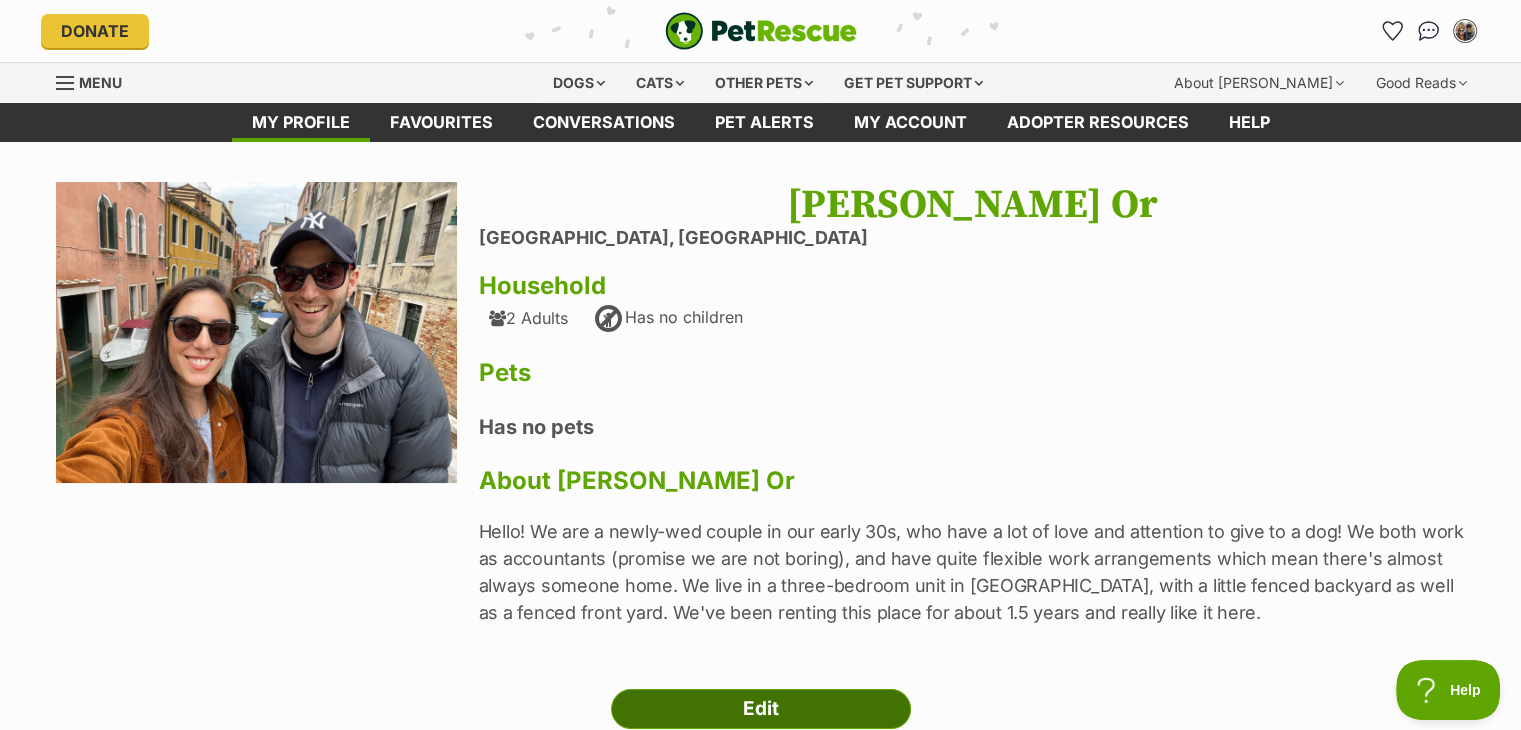 click on "Edit" at bounding box center [761, 709] 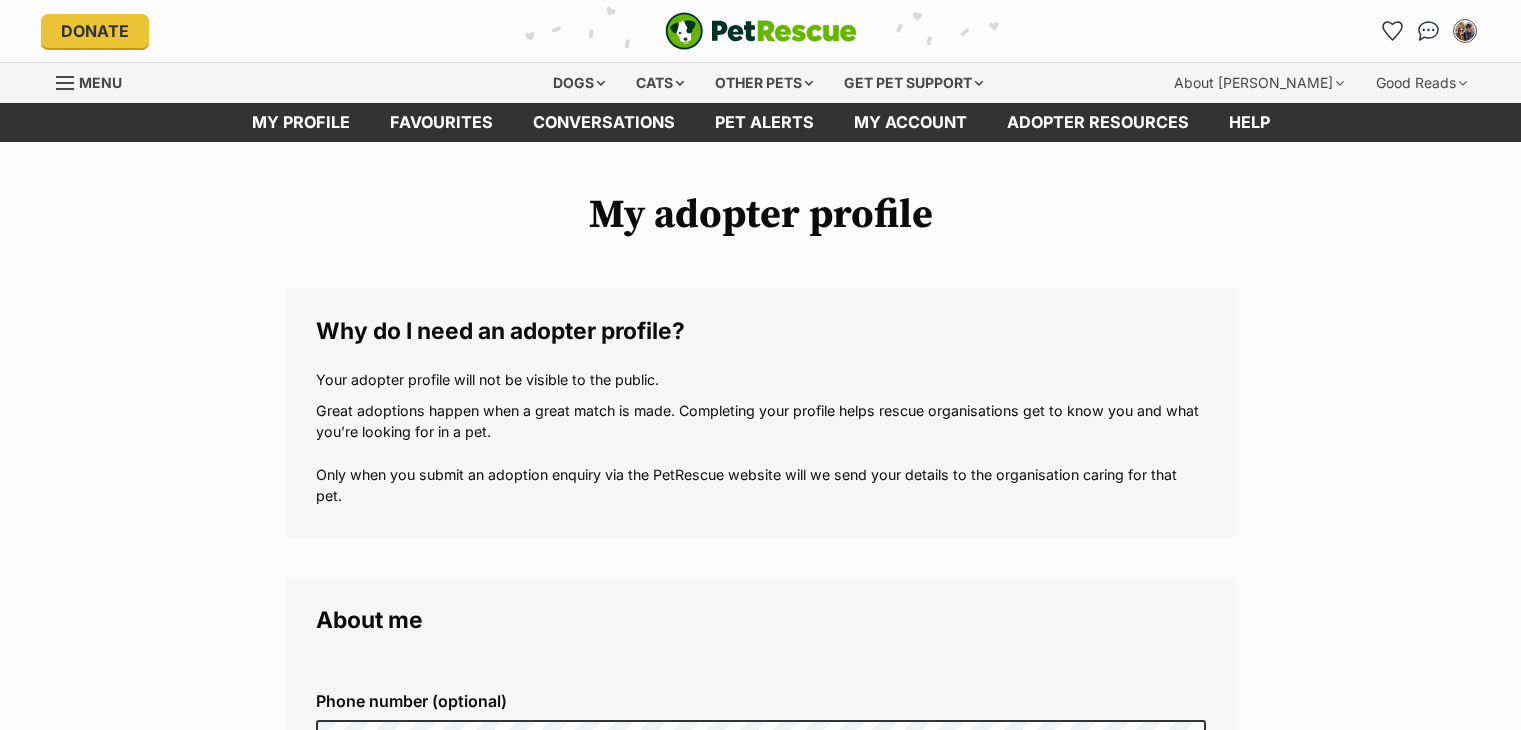 scroll, scrollTop: 0, scrollLeft: 0, axis: both 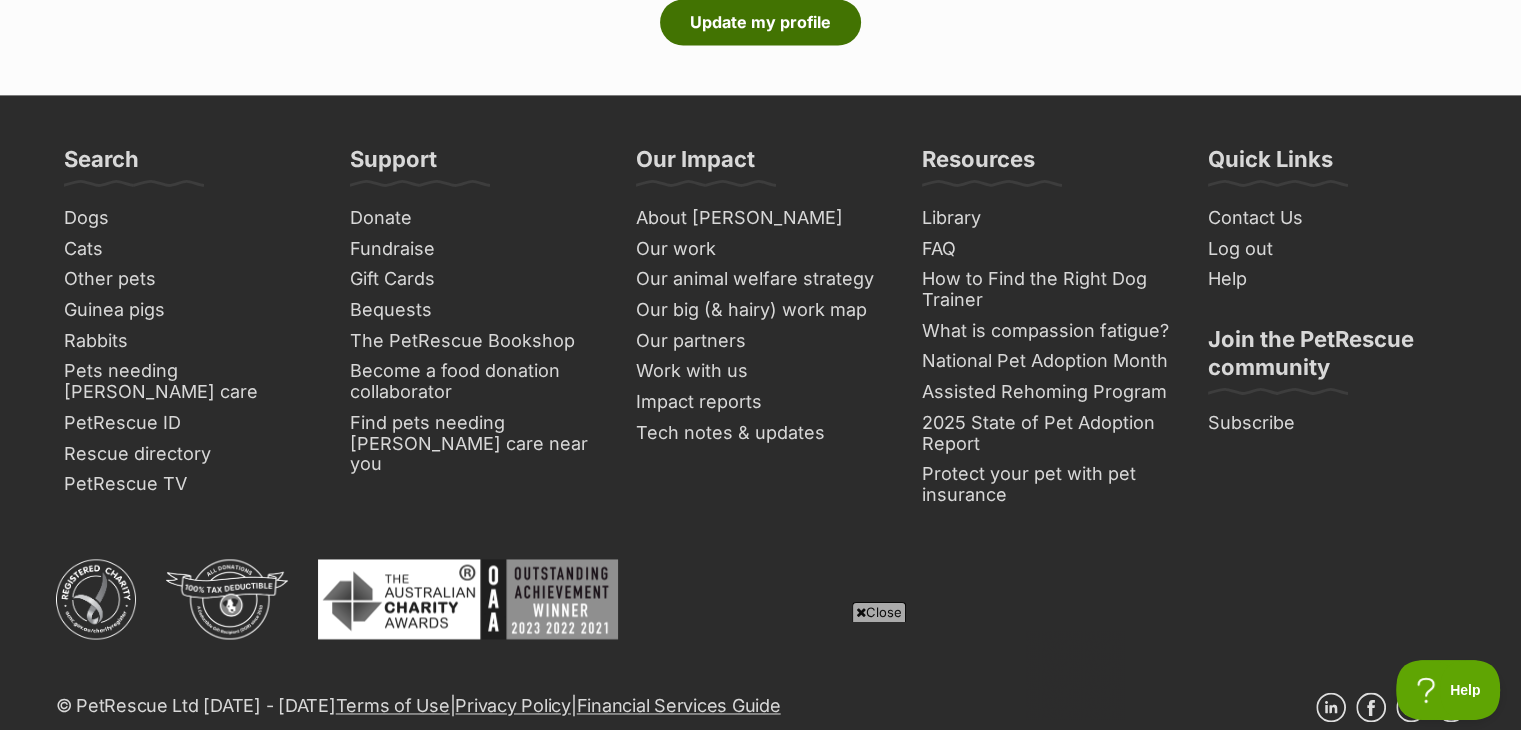 click on "Update my profile" at bounding box center (760, 22) 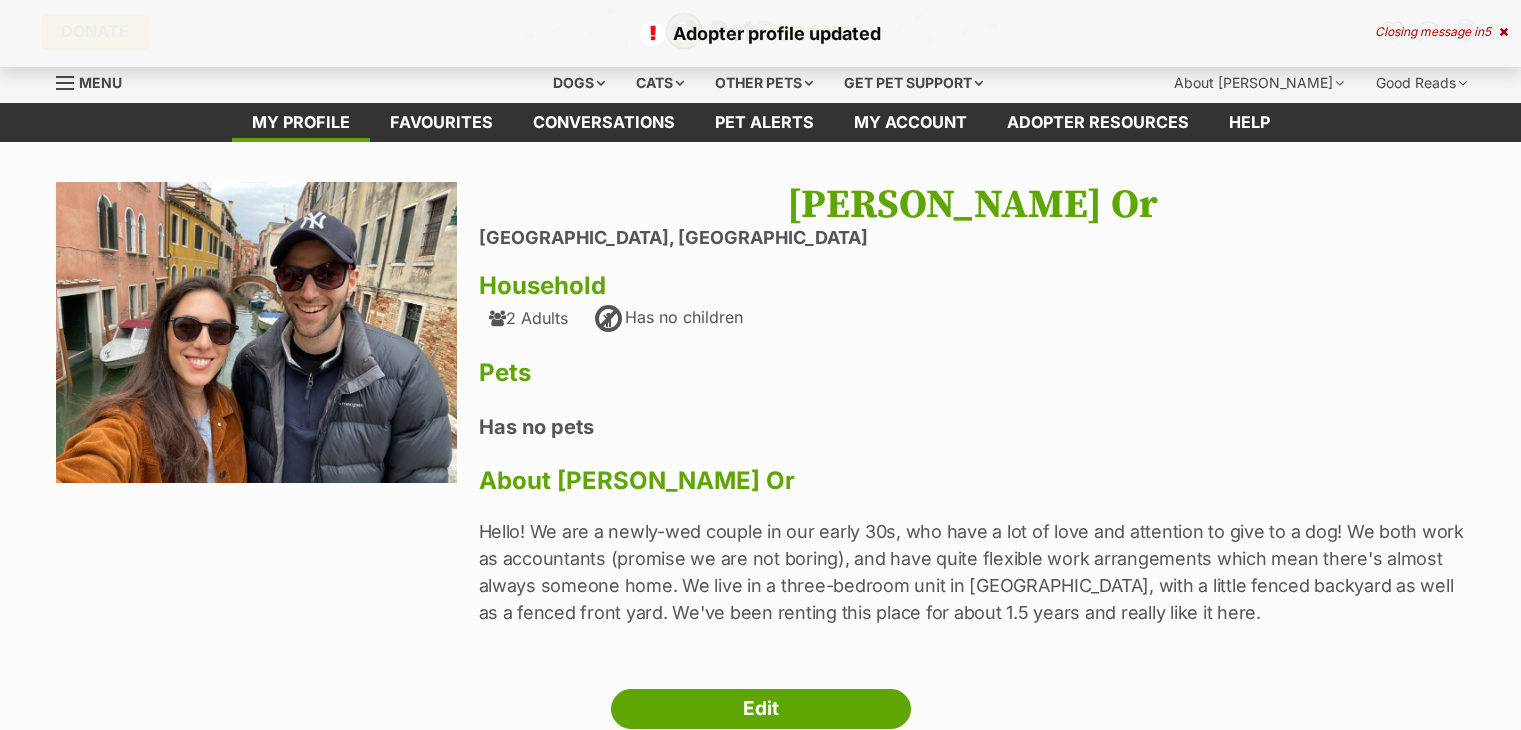 scroll, scrollTop: 0, scrollLeft: 0, axis: both 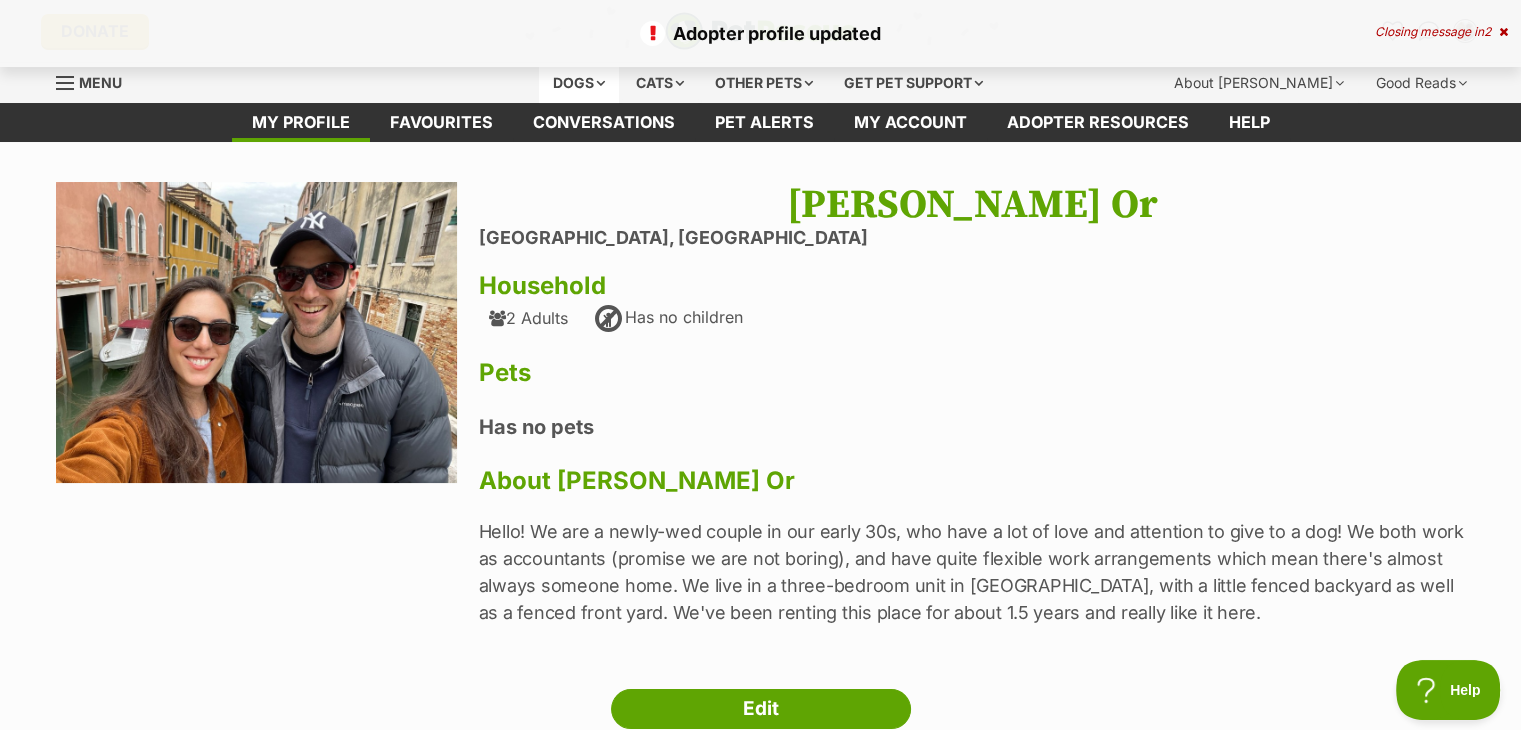 click on "Dogs" at bounding box center [579, 83] 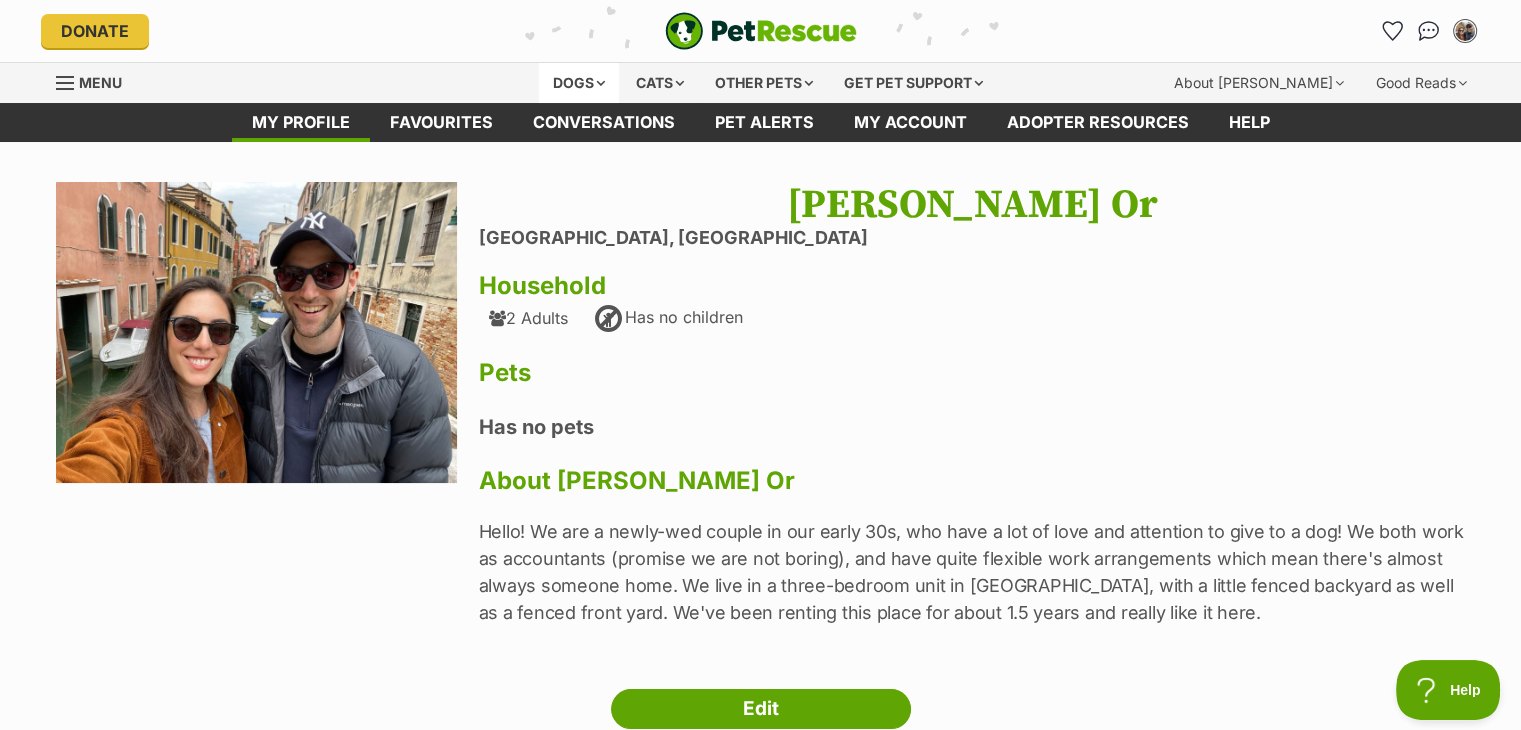 click on "Dogs" at bounding box center (579, 83) 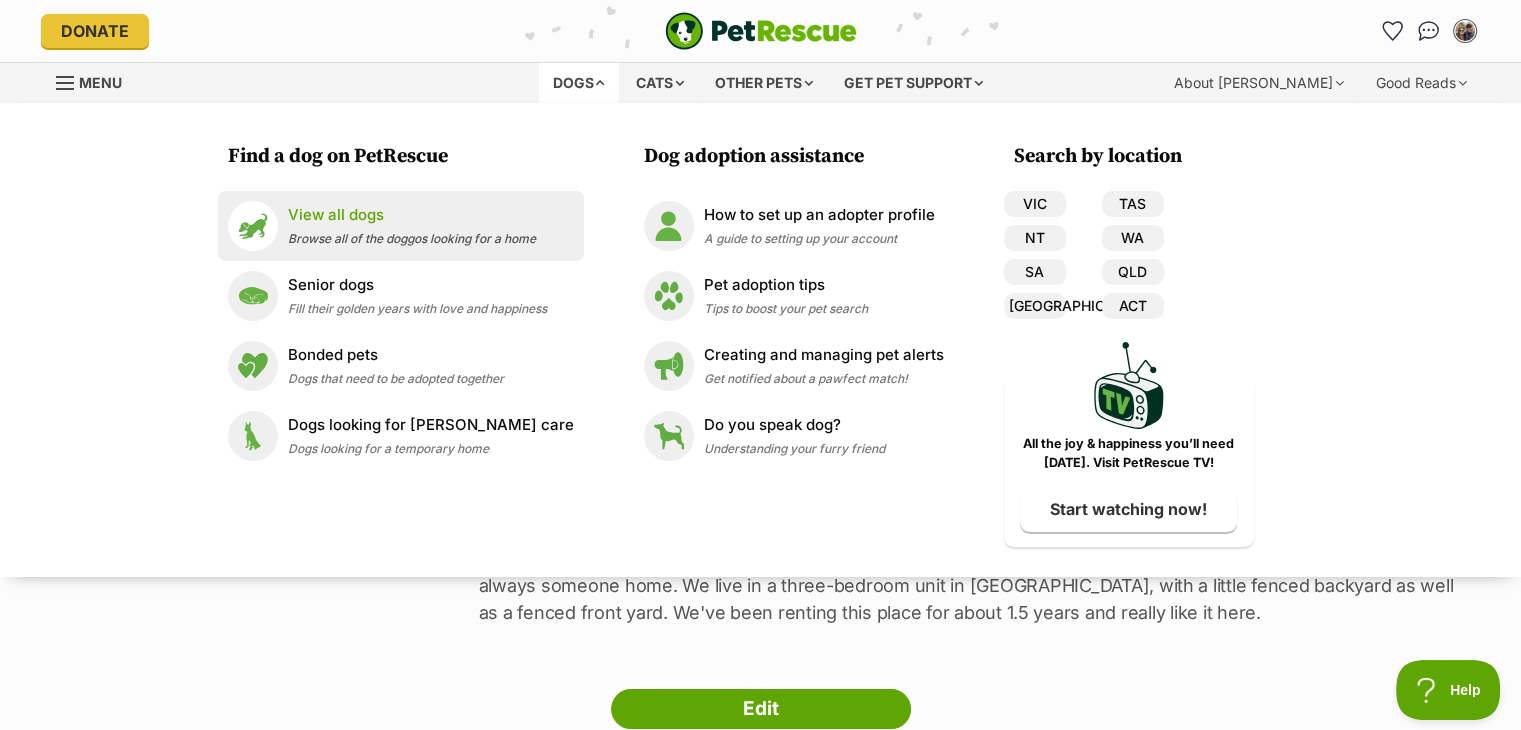click on "Browse all of the doggos looking for a home" at bounding box center [412, 238] 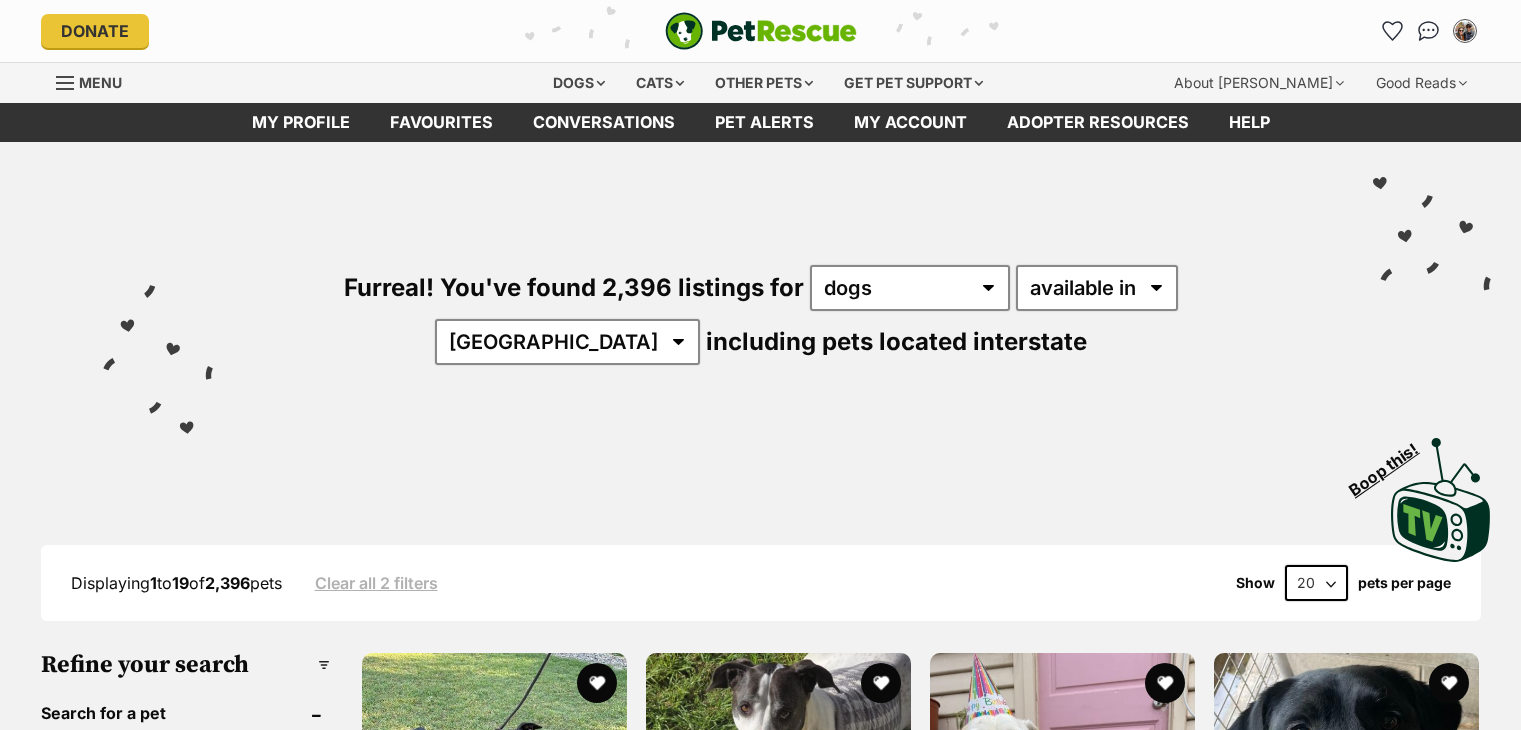 scroll, scrollTop: 0, scrollLeft: 0, axis: both 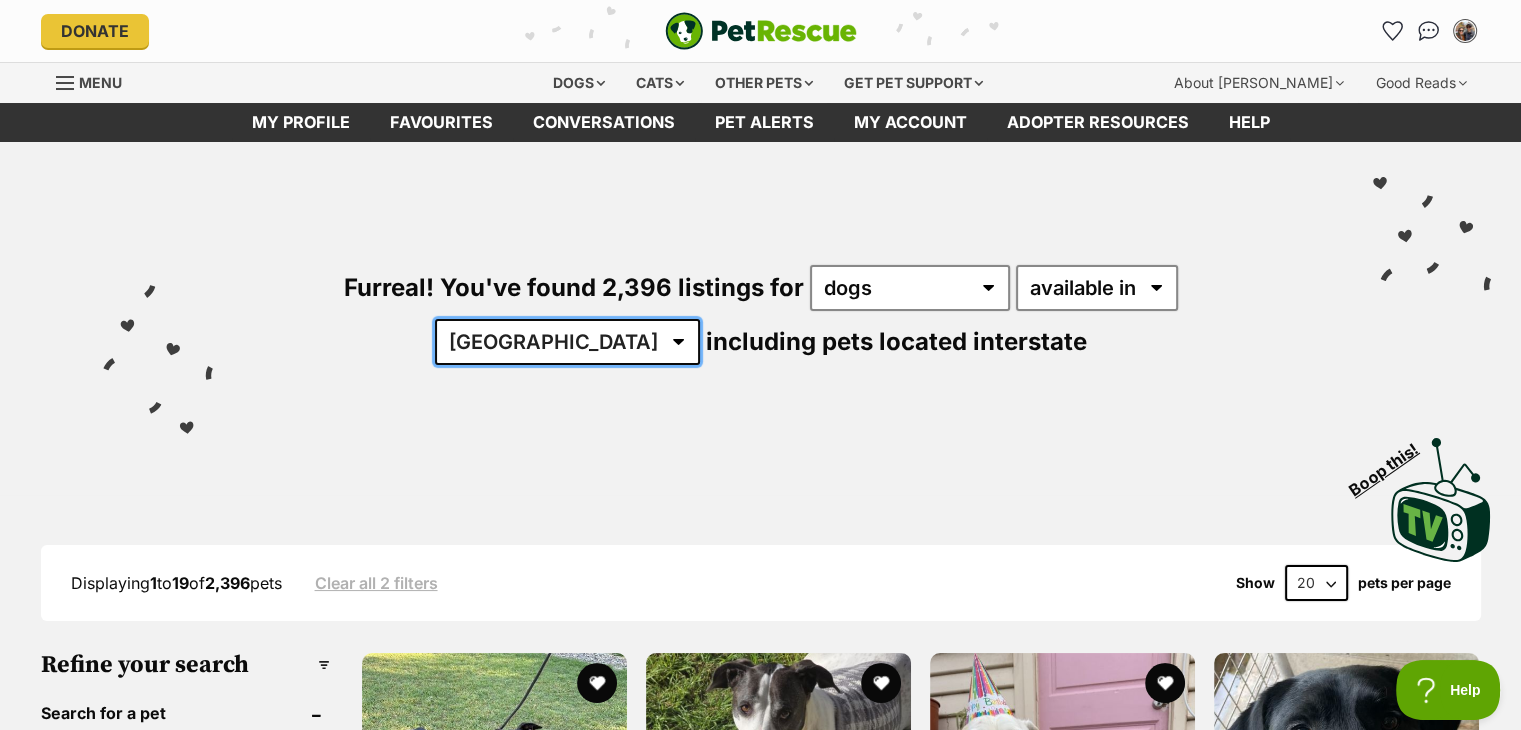 click on "Australia
ACT
NSW
NT
QLD
SA
TAS
VIC
WA" at bounding box center [567, 342] 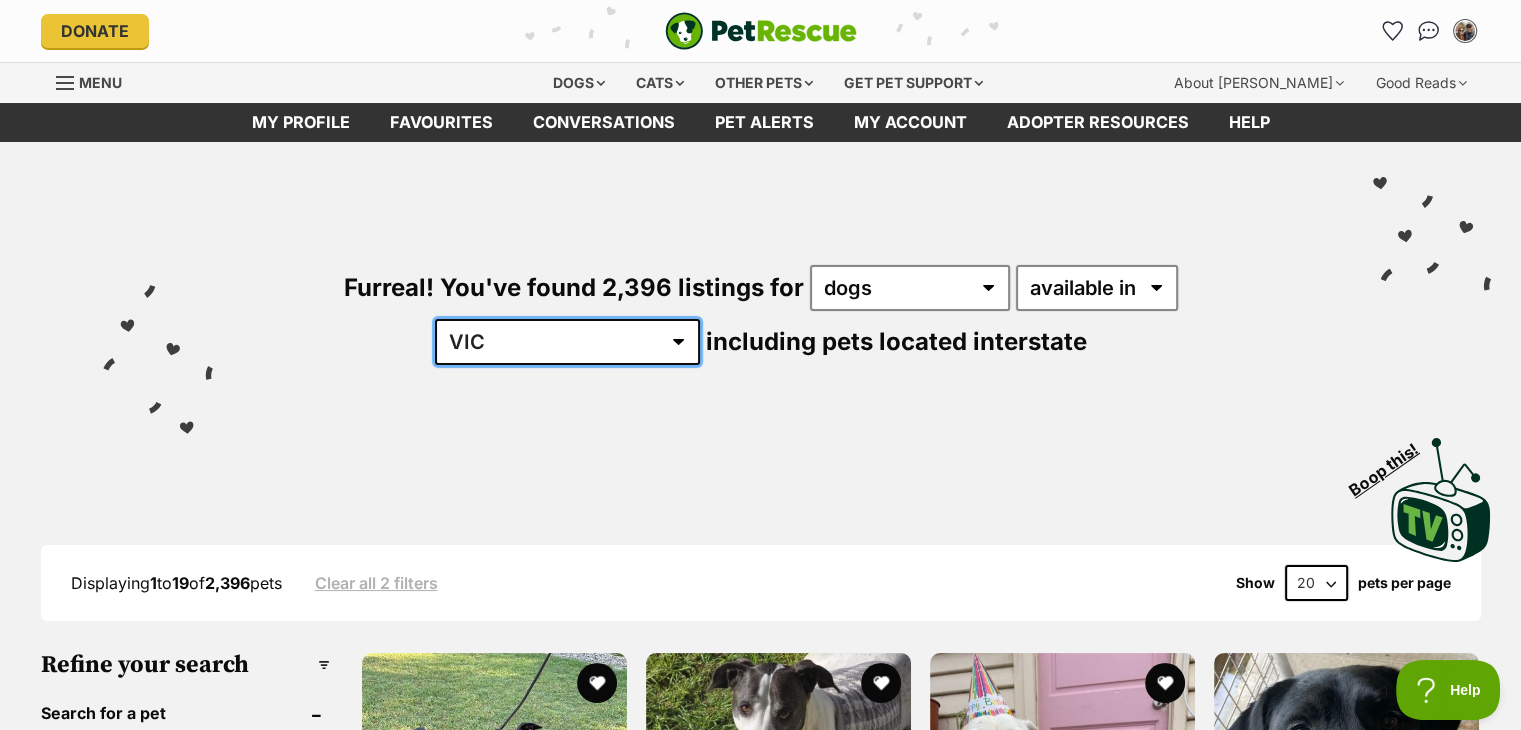 click on "Australia
ACT
NSW
NT
QLD
SA
TAS
VIC
WA" at bounding box center (567, 342) 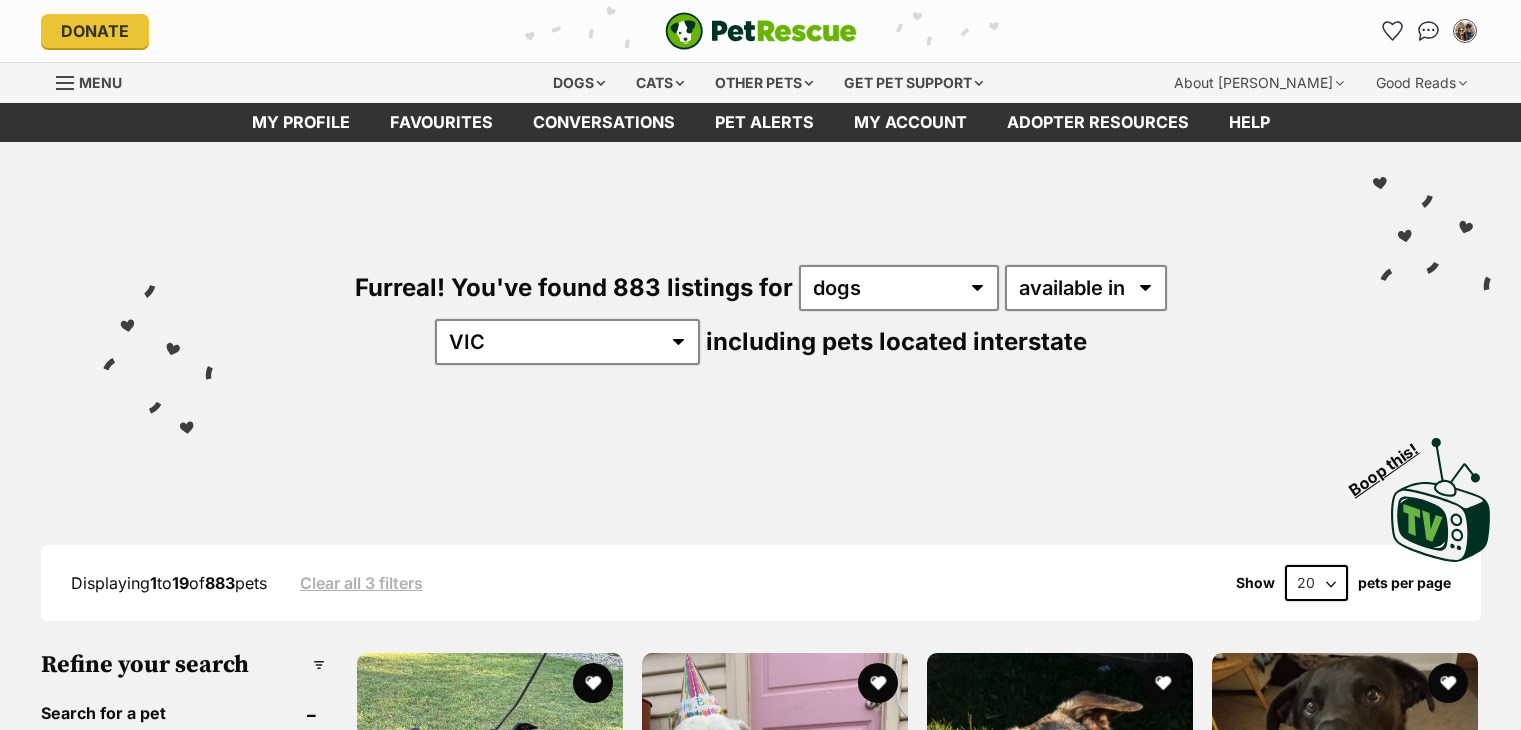 scroll, scrollTop: 0, scrollLeft: 0, axis: both 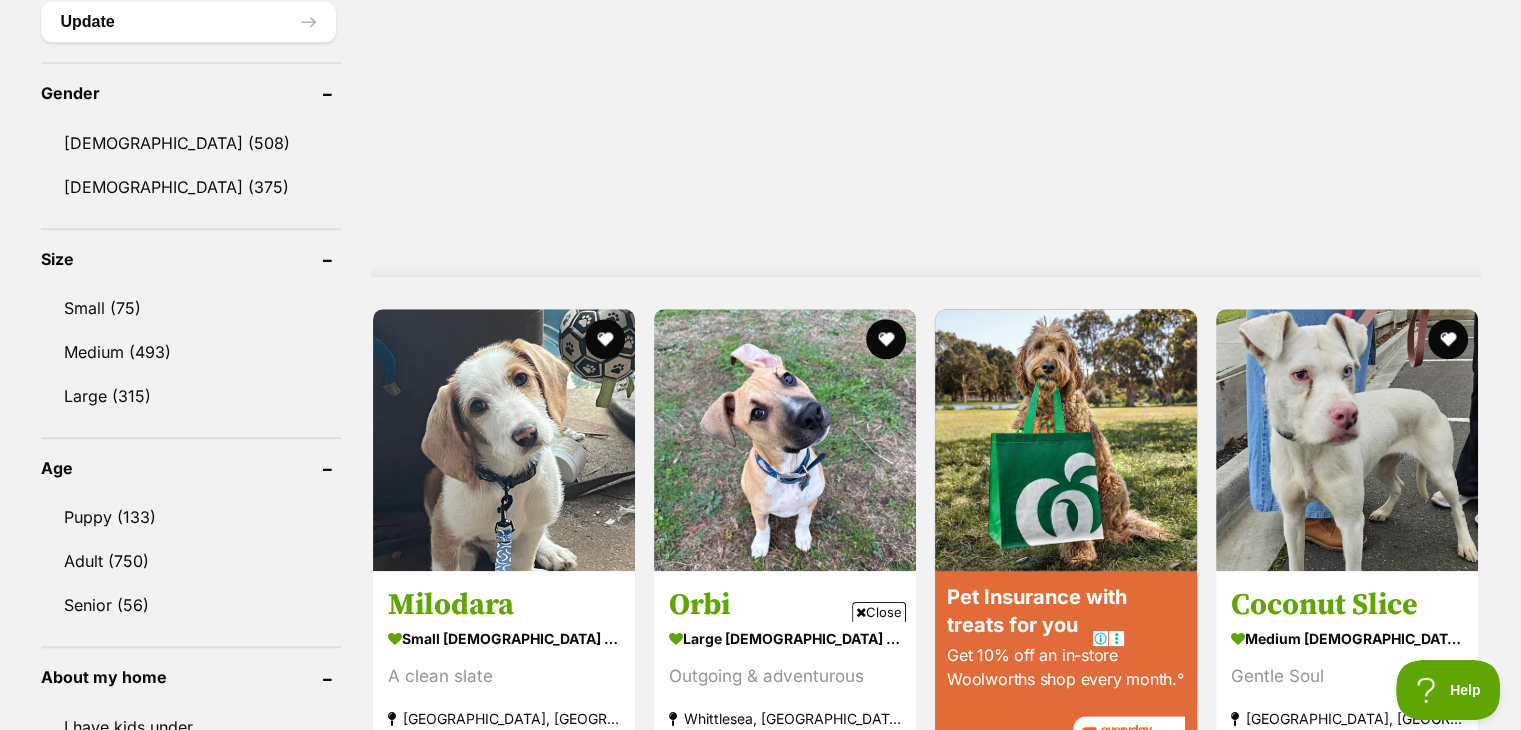 click on "Puppy (133)" at bounding box center [191, 517] 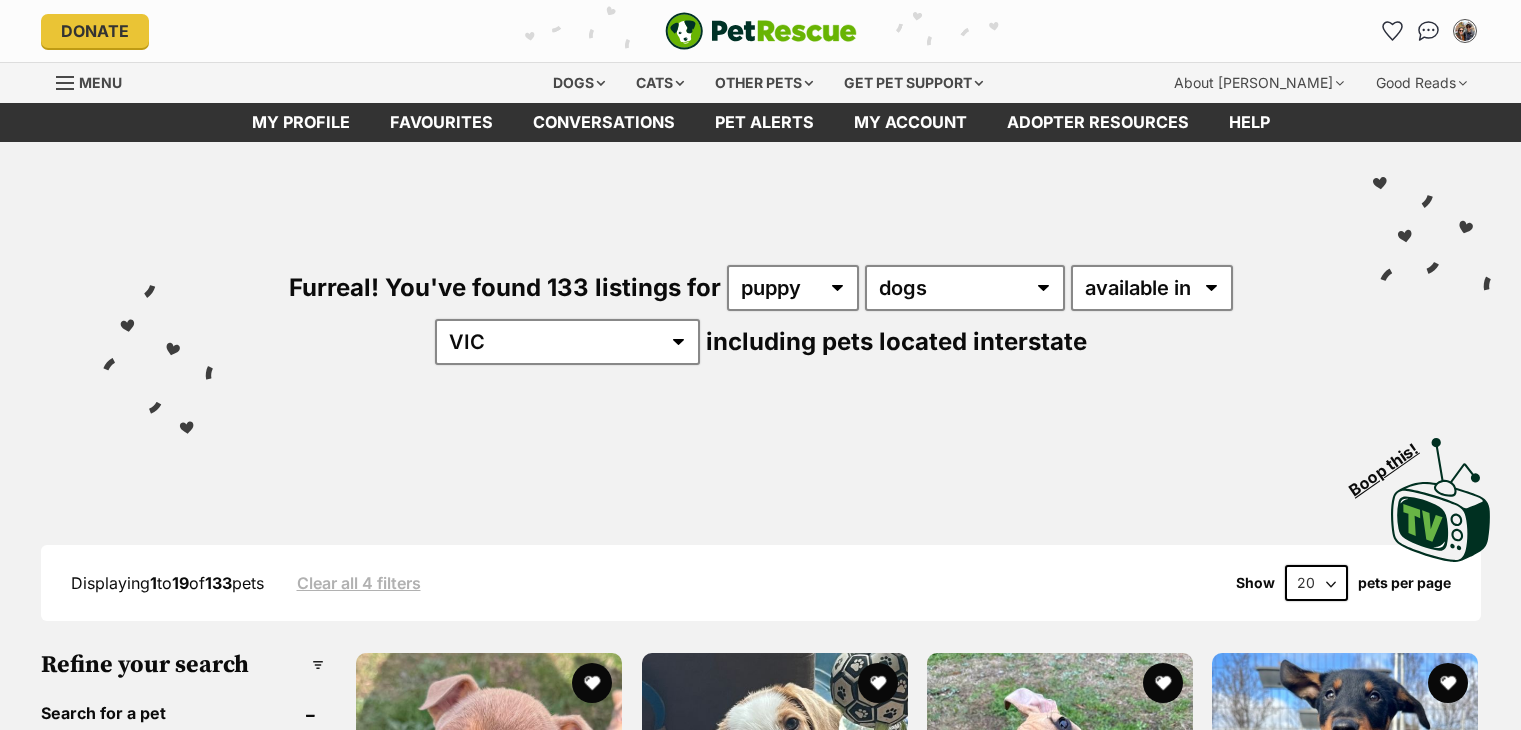 scroll, scrollTop: 0, scrollLeft: 0, axis: both 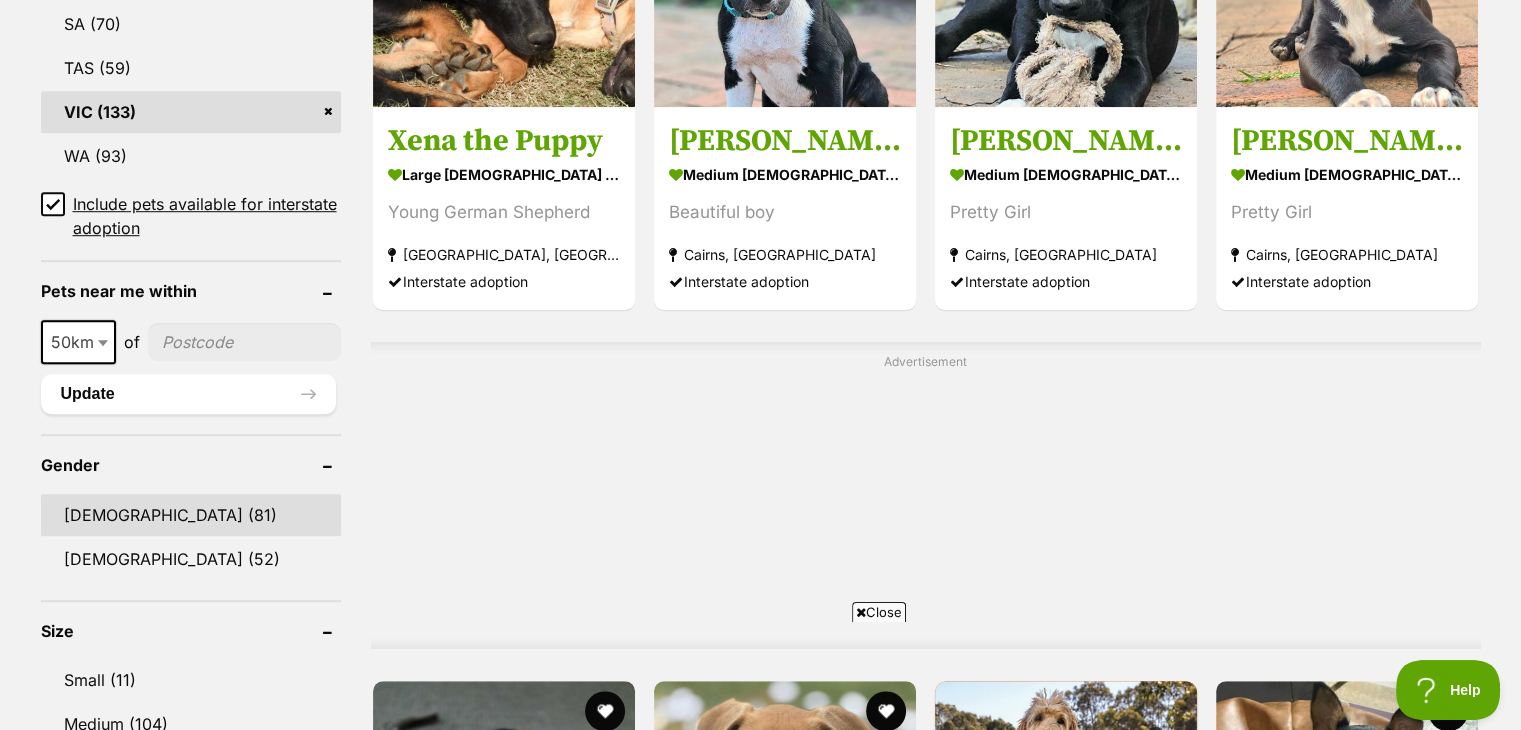 click on "[DEMOGRAPHIC_DATA] (81)" at bounding box center (191, 515) 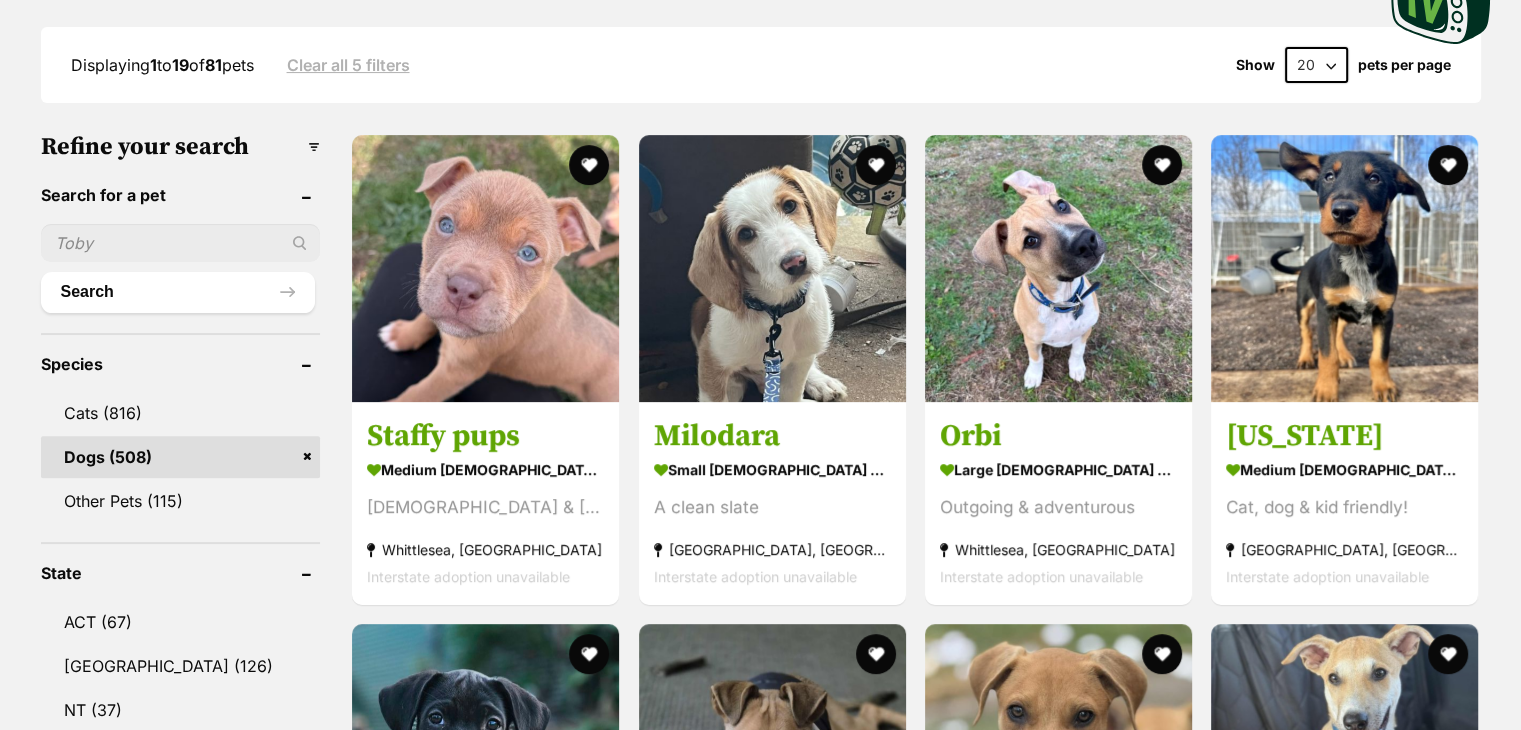 scroll, scrollTop: 0, scrollLeft: 0, axis: both 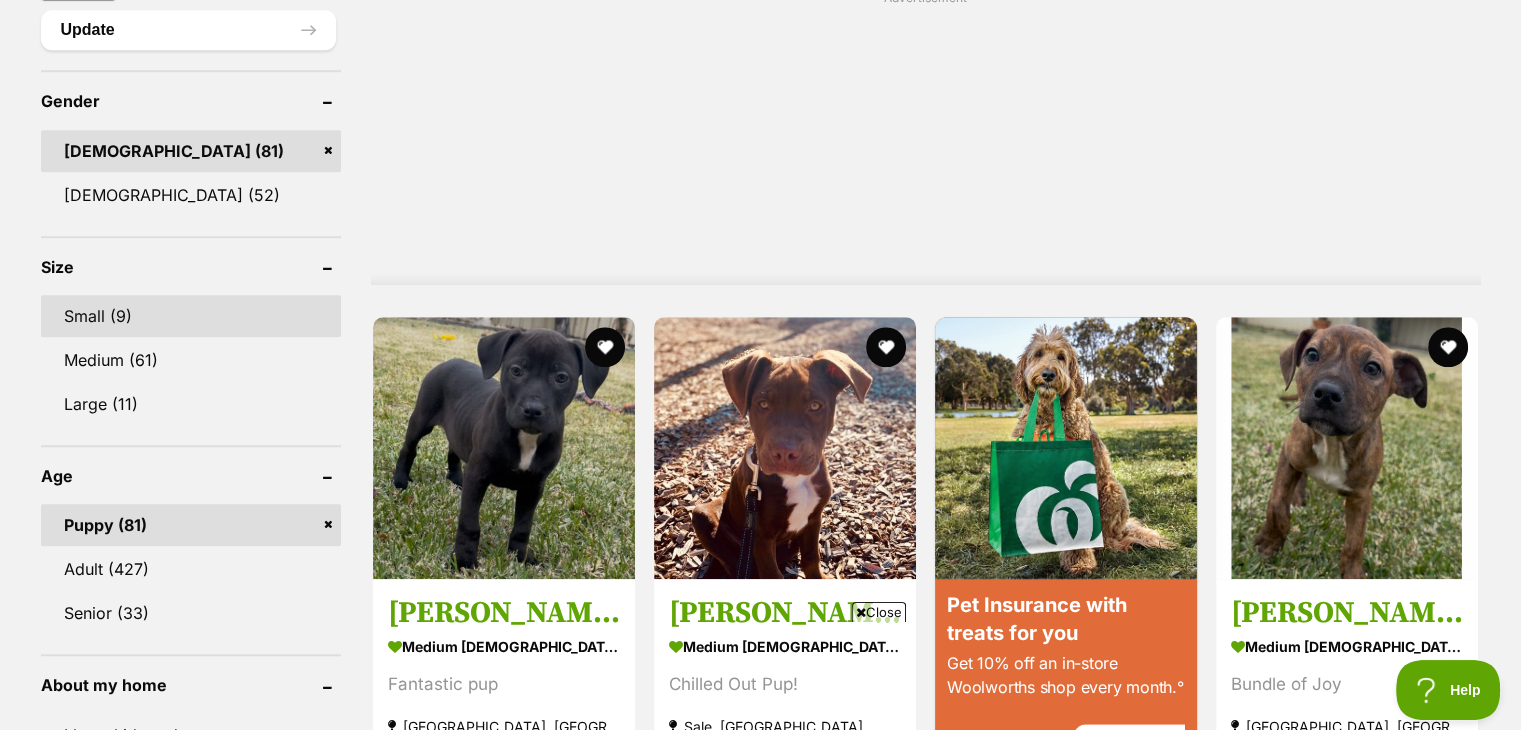 click on "Small (9)" at bounding box center (191, 316) 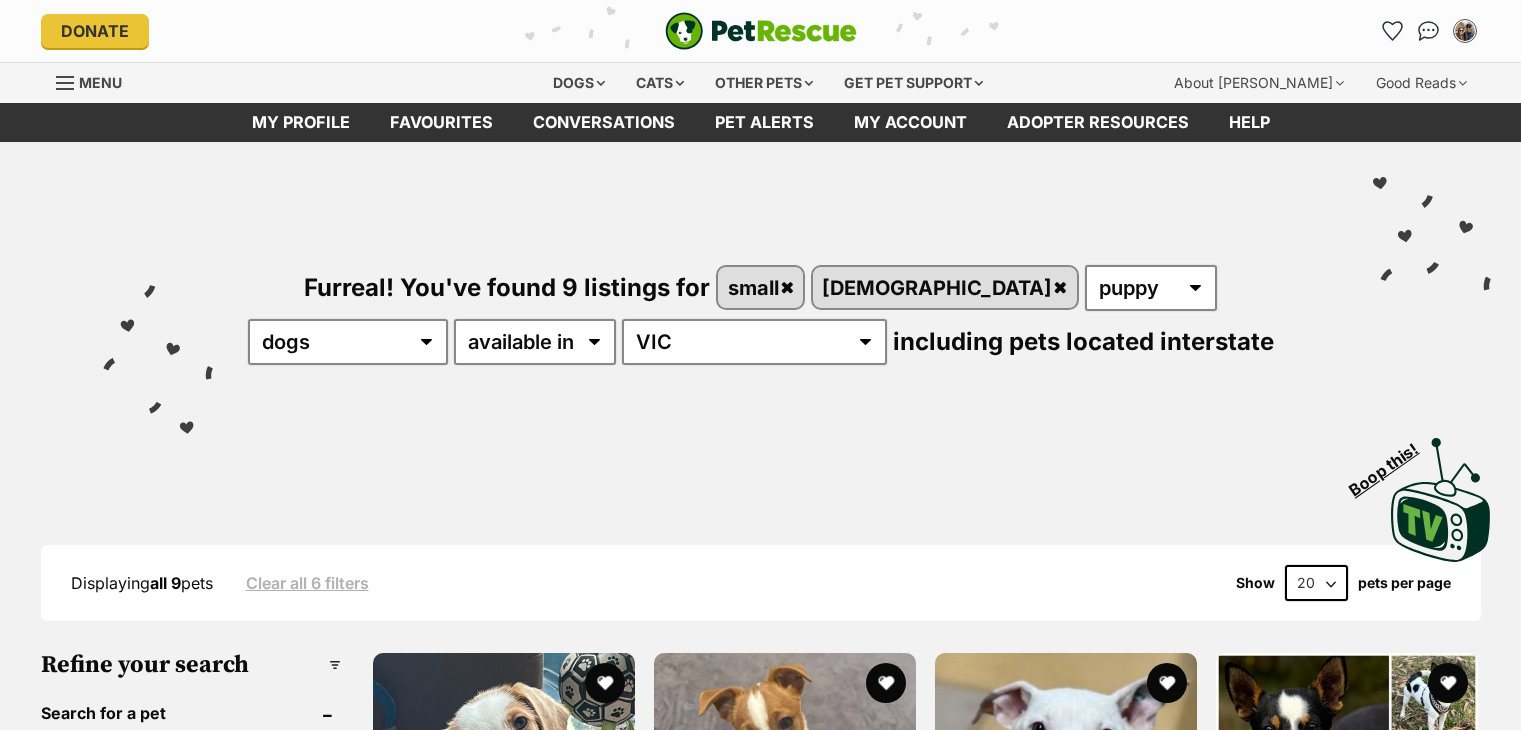 scroll, scrollTop: 0, scrollLeft: 0, axis: both 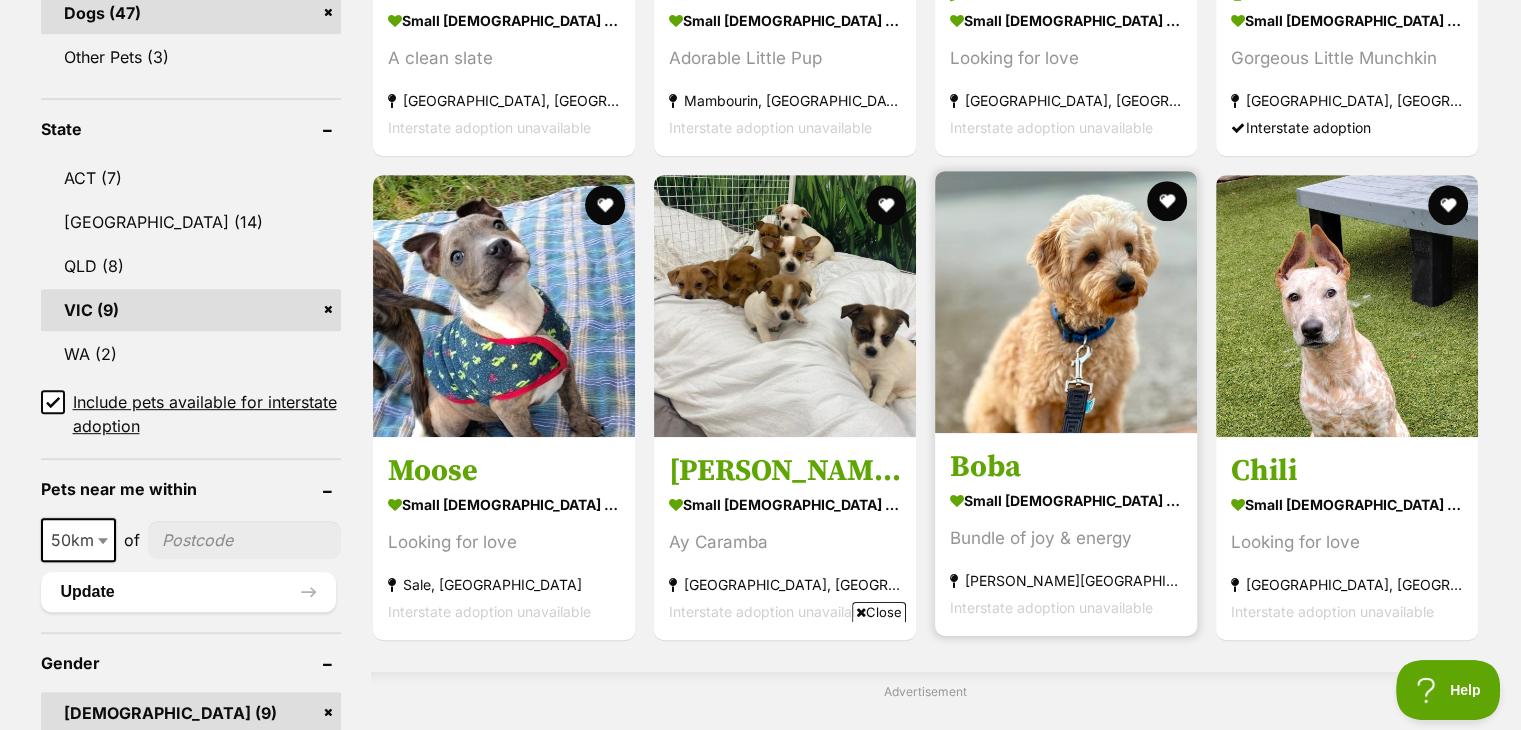 click at bounding box center [1066, 302] 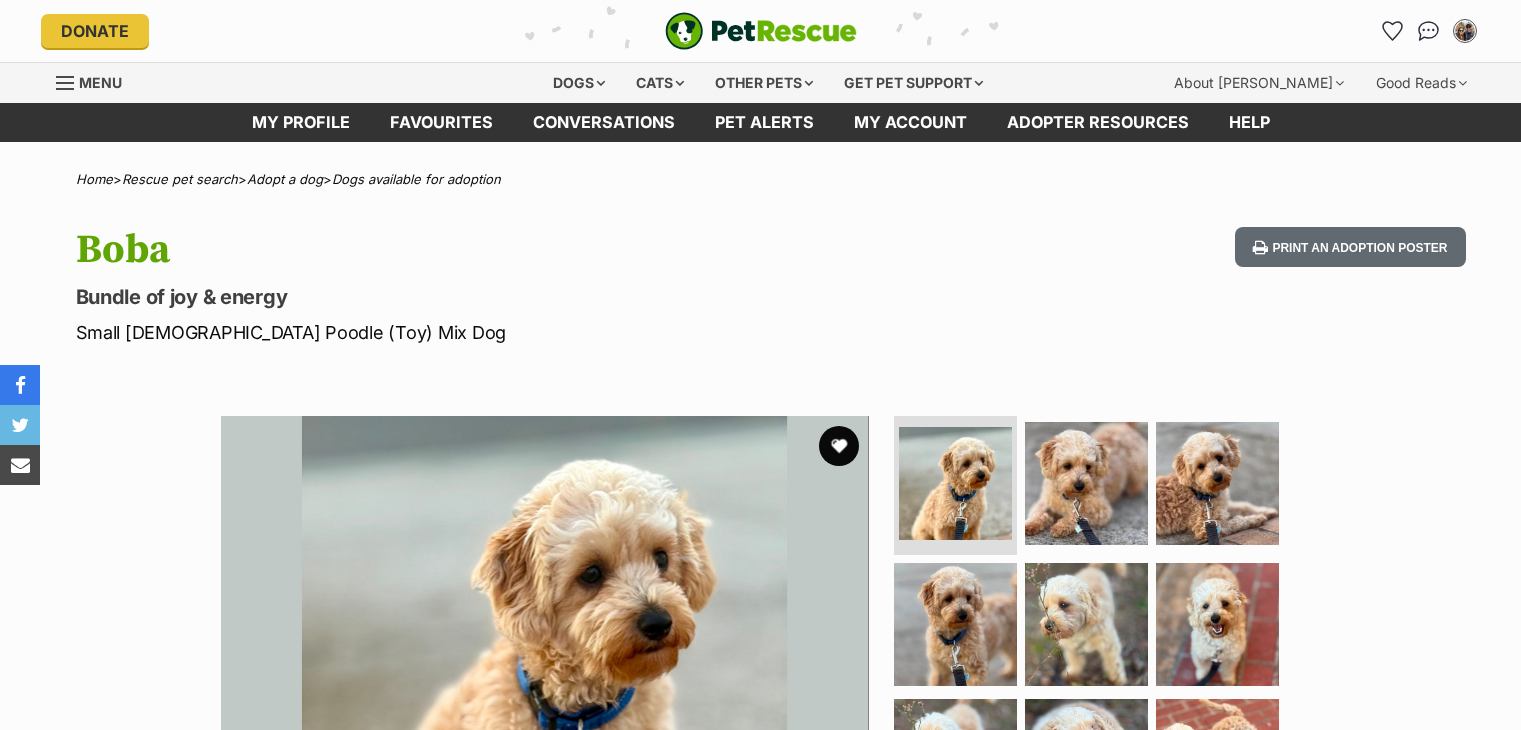 scroll, scrollTop: 0, scrollLeft: 0, axis: both 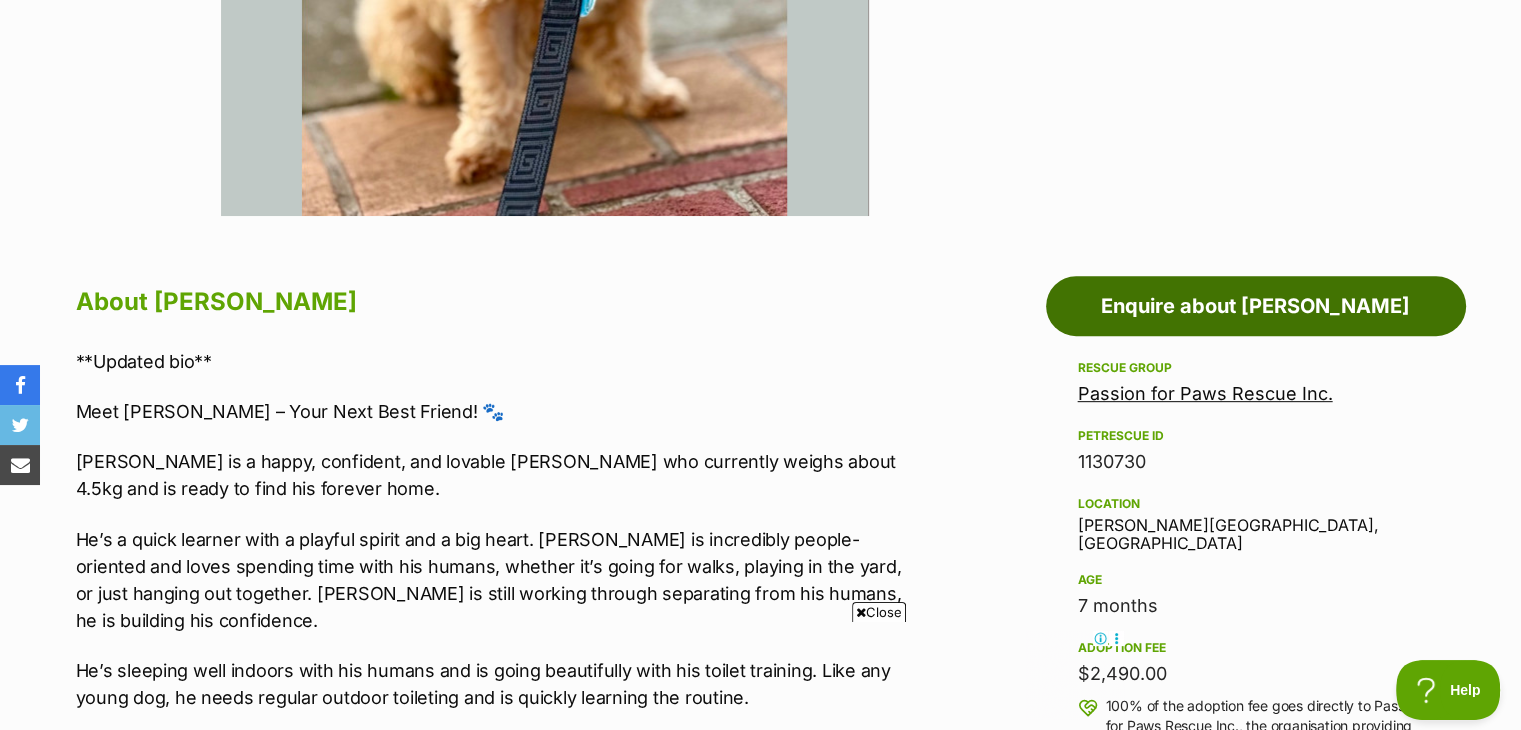click on "Enquire about [PERSON_NAME]" at bounding box center (1256, 306) 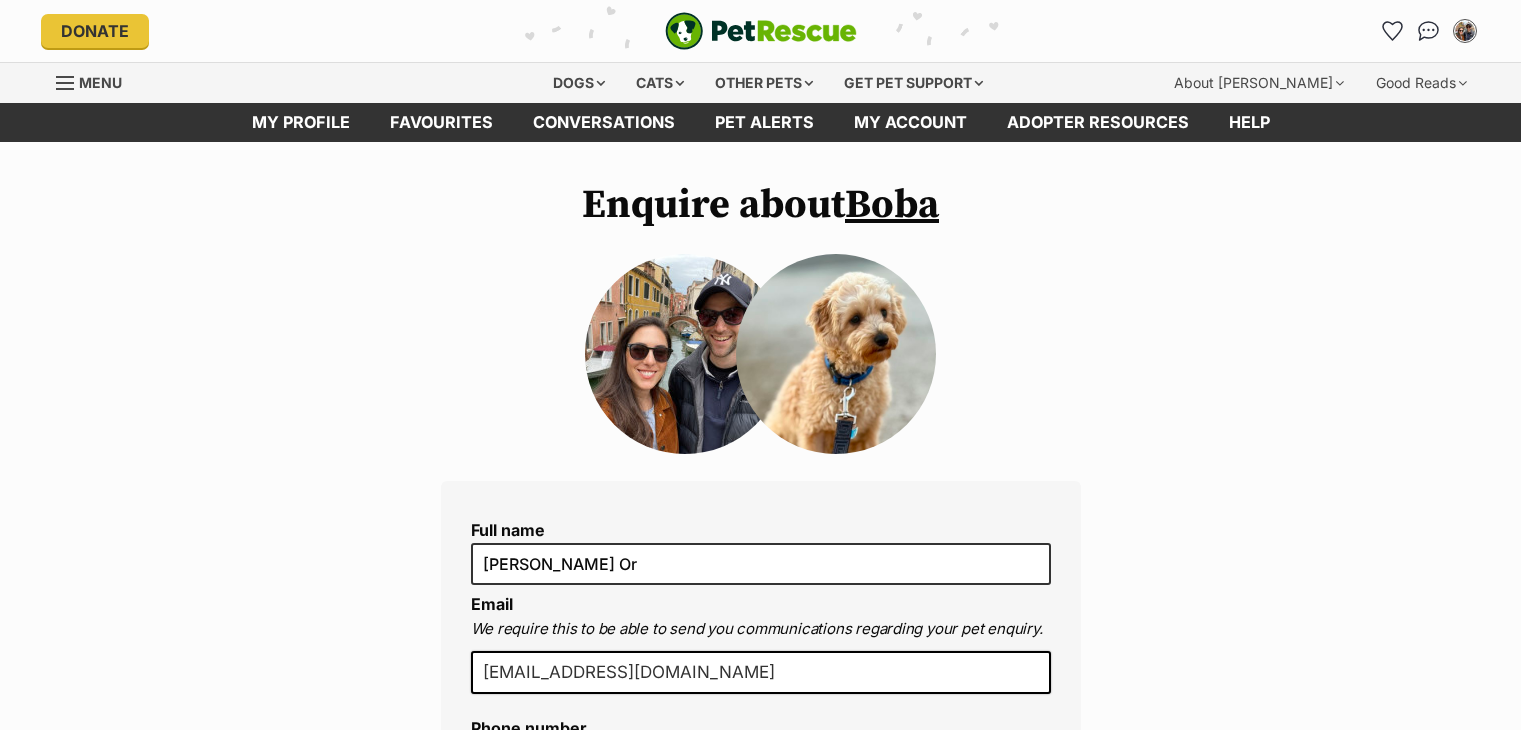 scroll, scrollTop: 0, scrollLeft: 0, axis: both 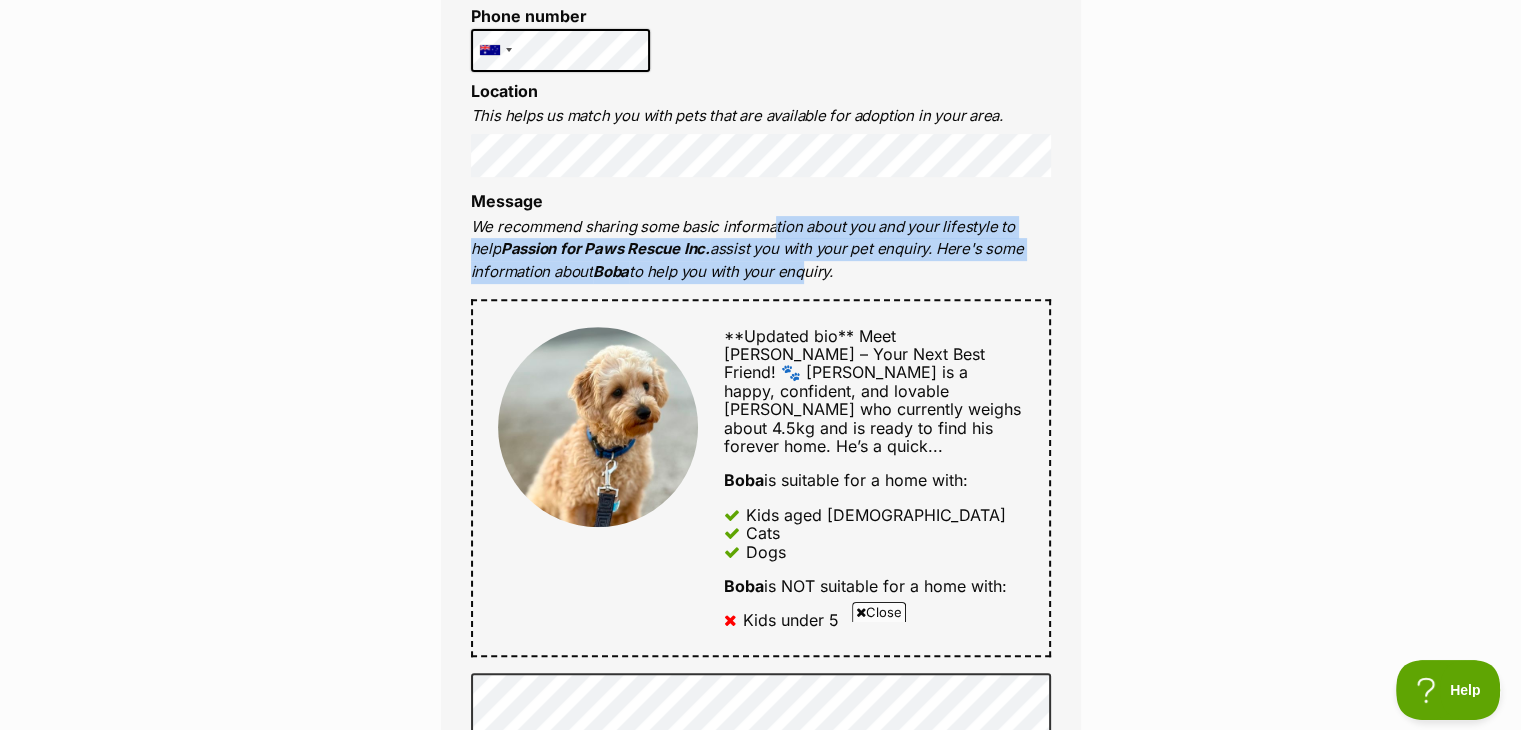 drag, startPoint x: 769, startPoint y: 229, endPoint x: 800, endPoint y: 269, distance: 50.606323 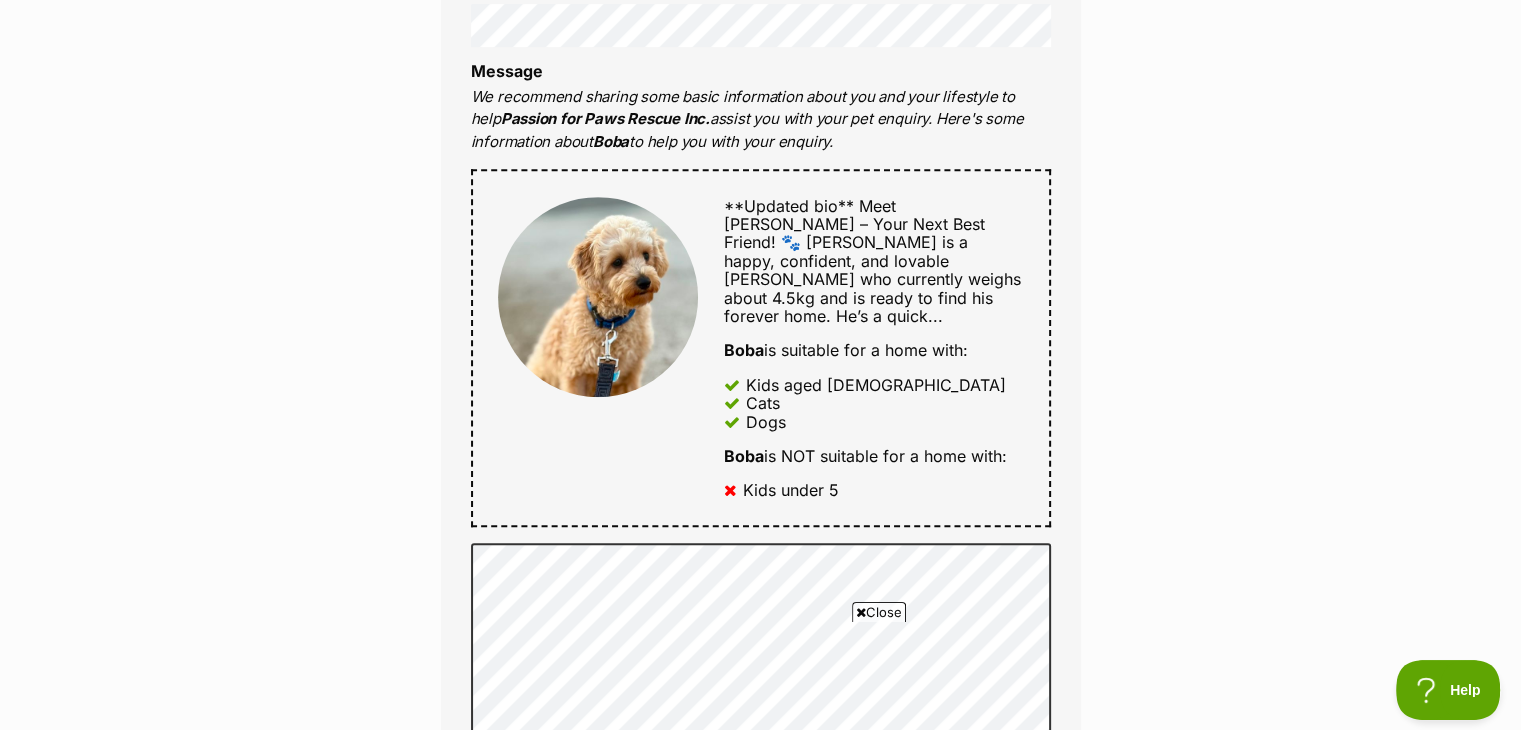 scroll, scrollTop: 840, scrollLeft: 0, axis: vertical 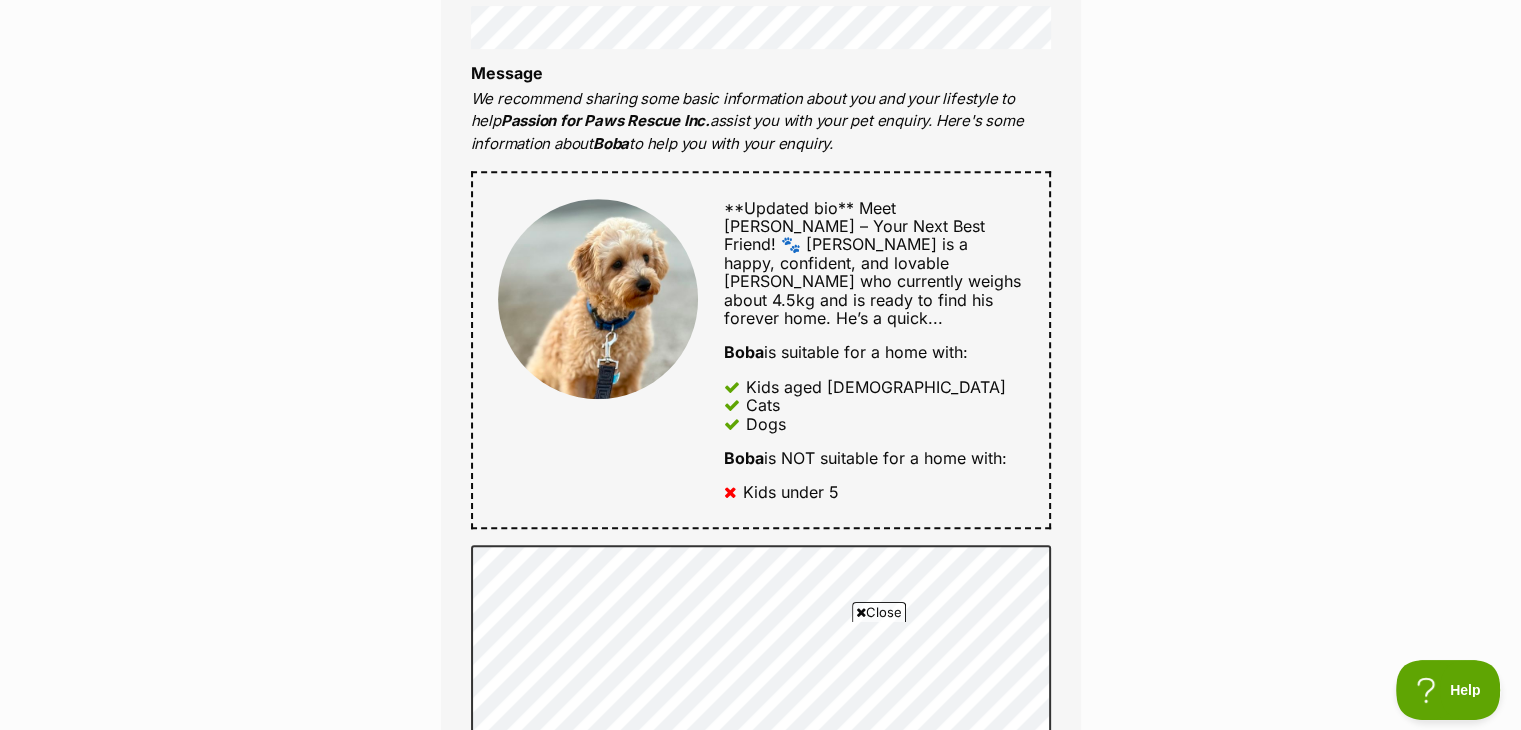 drag, startPoint x: 740, startPoint y: 474, endPoint x: 843, endPoint y: 485, distance: 103.58572 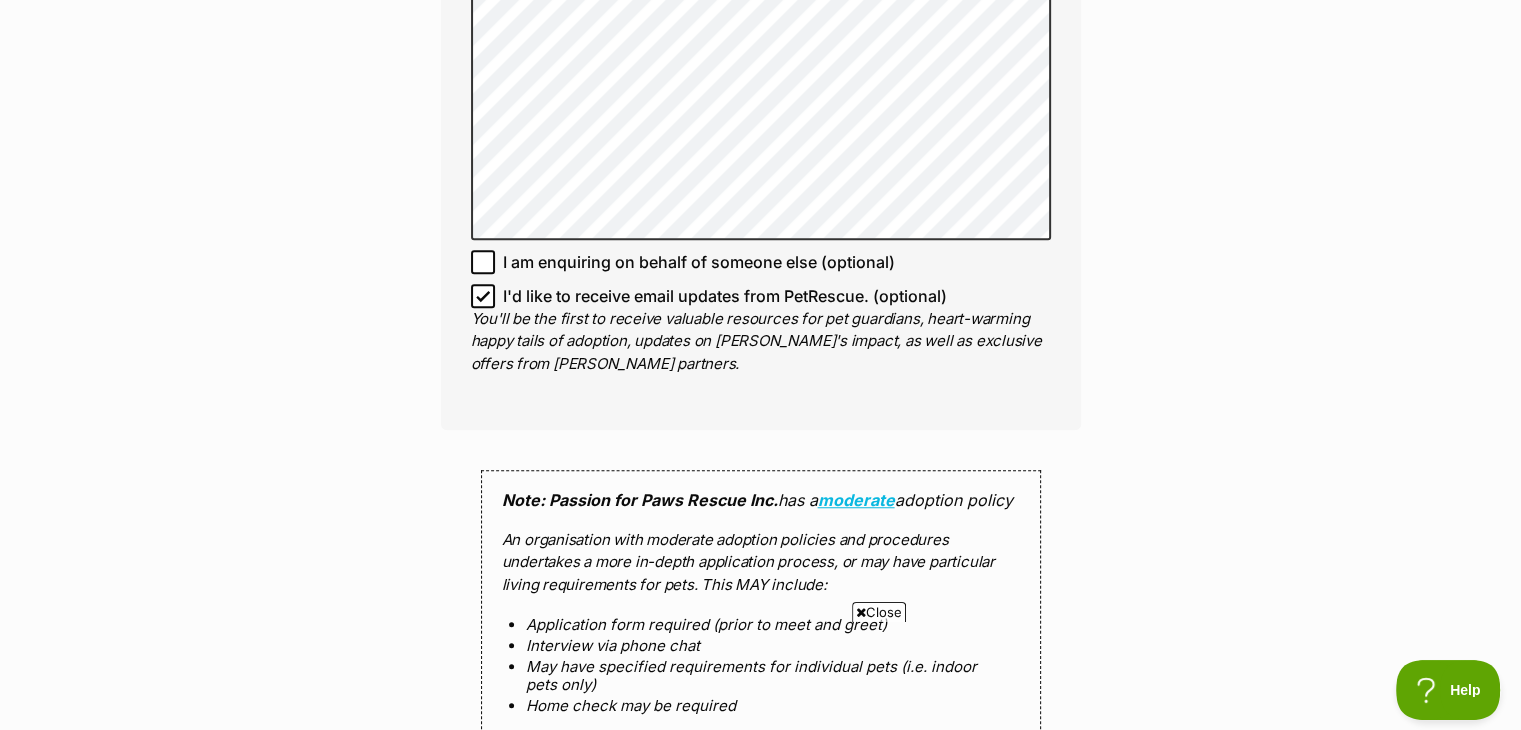 scroll, scrollTop: 1427, scrollLeft: 0, axis: vertical 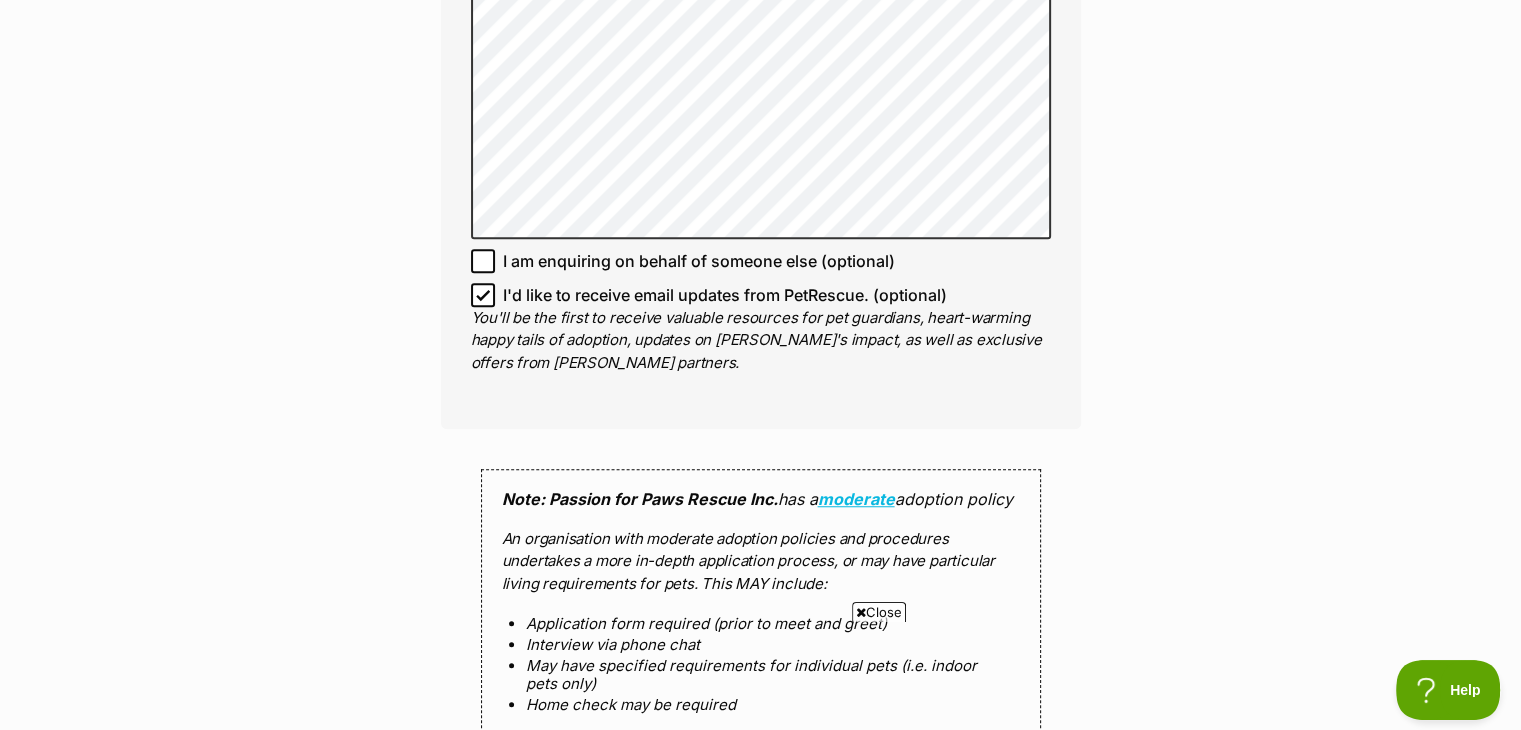 click 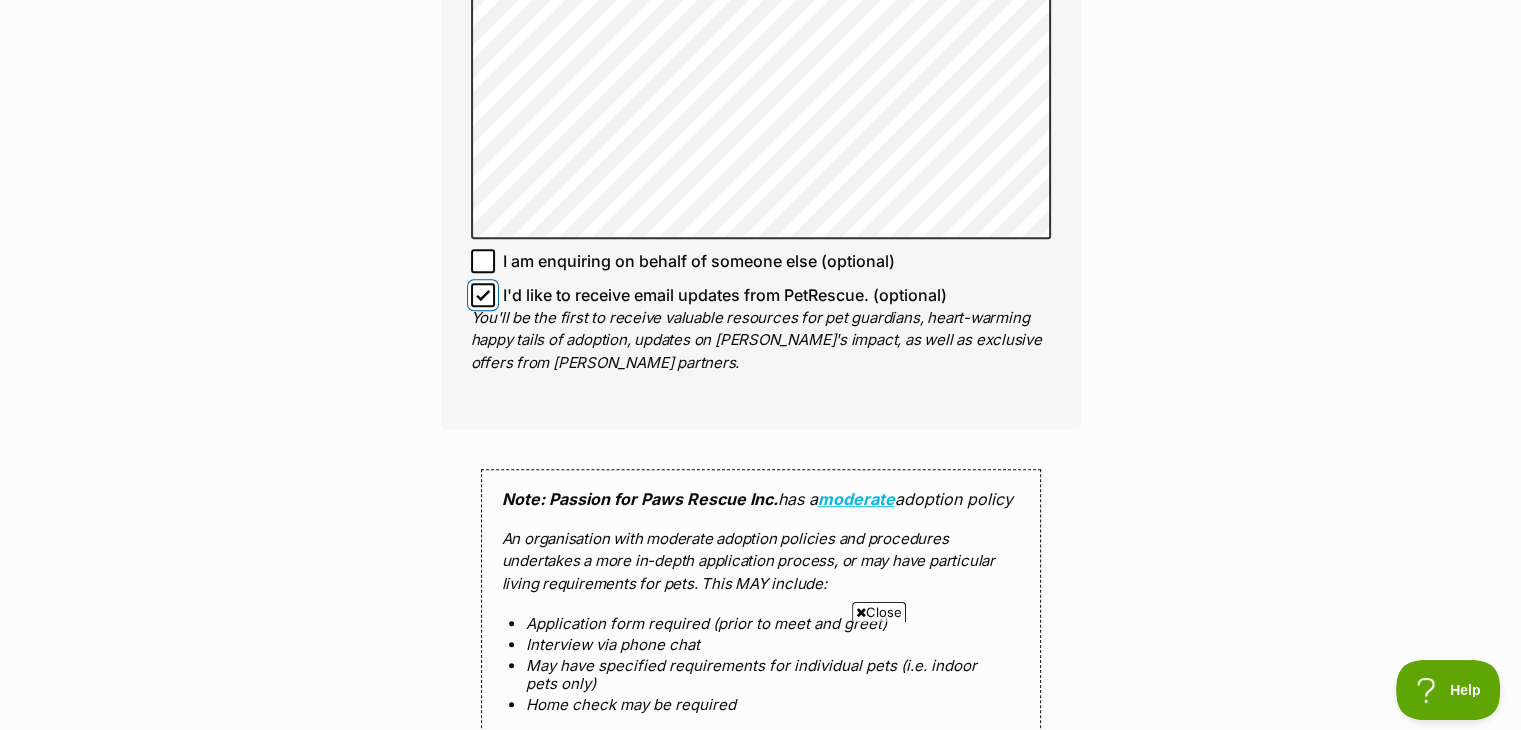 click on "I'd like to receive email updates from PetRescue. (optional)" at bounding box center [483, 295] 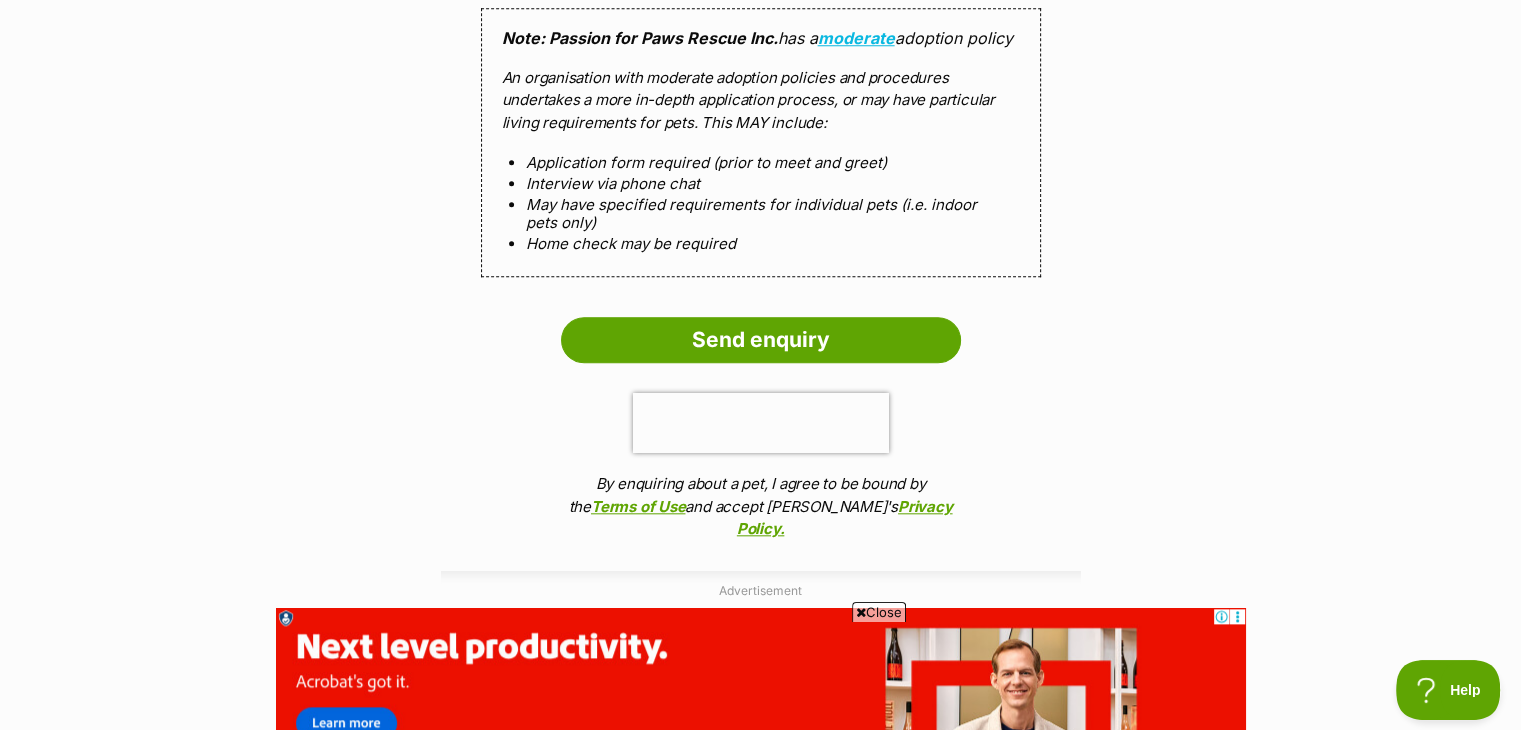 scroll, scrollTop: 1876, scrollLeft: 0, axis: vertical 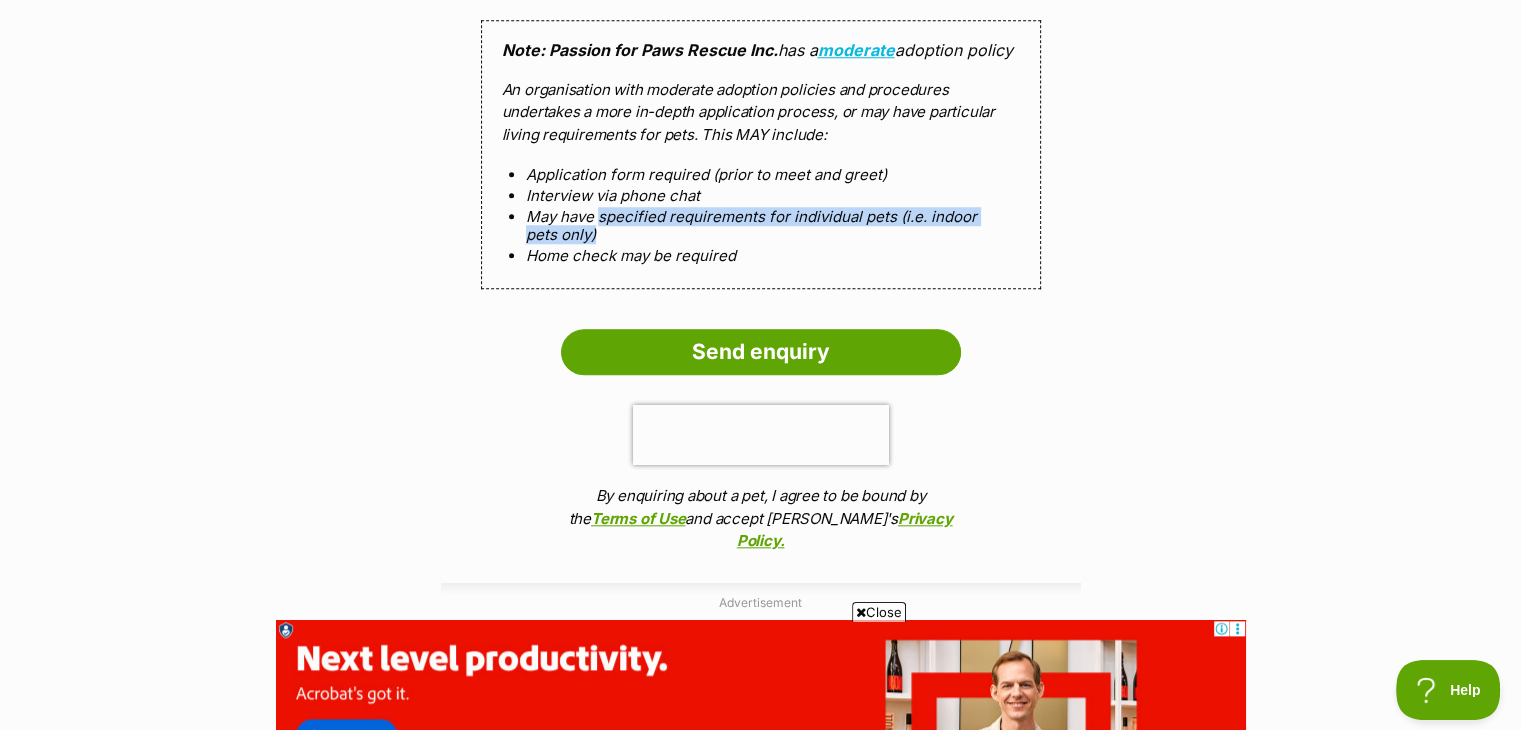 drag, startPoint x: 596, startPoint y: 209, endPoint x: 632, endPoint y: 229, distance: 41.18252 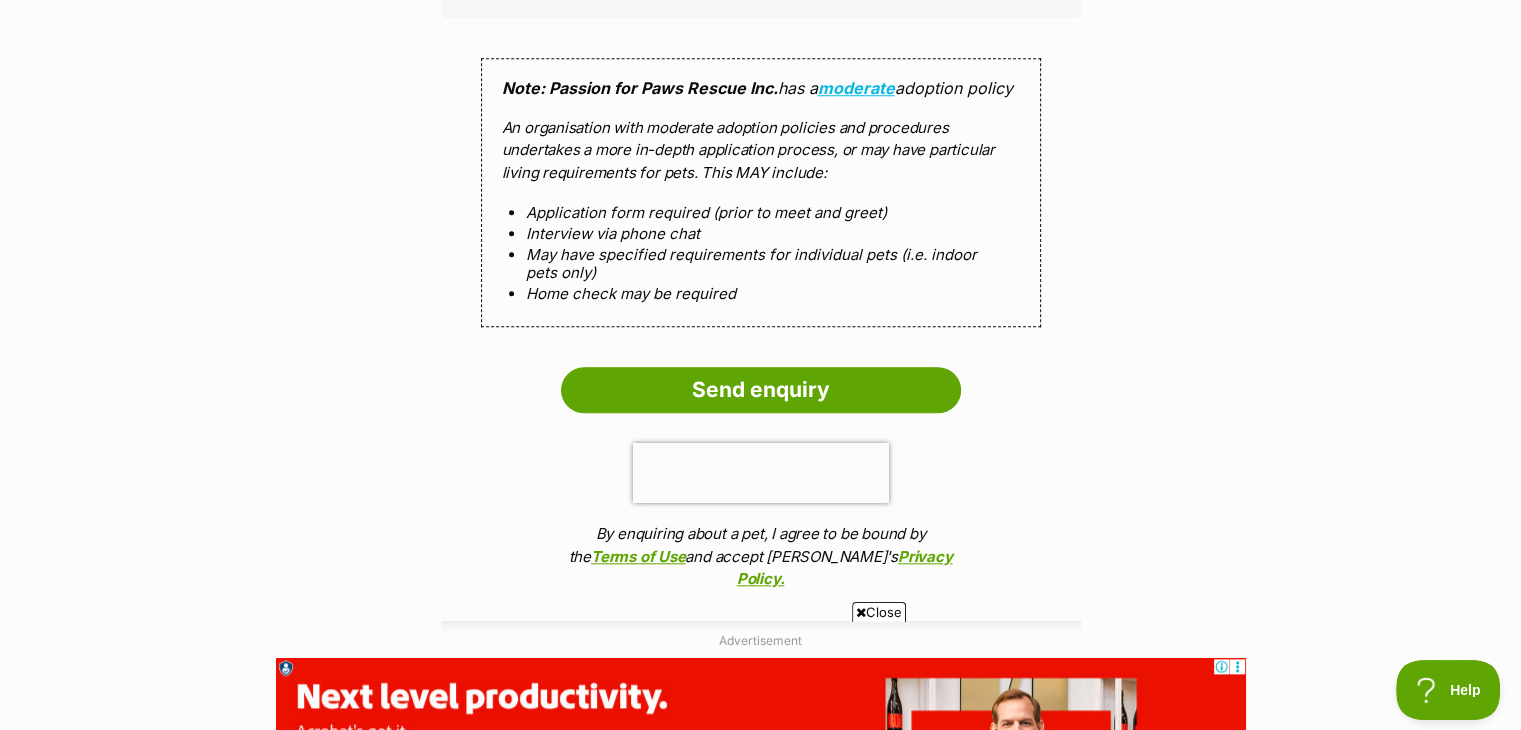 scroll, scrollTop: 1836, scrollLeft: 0, axis: vertical 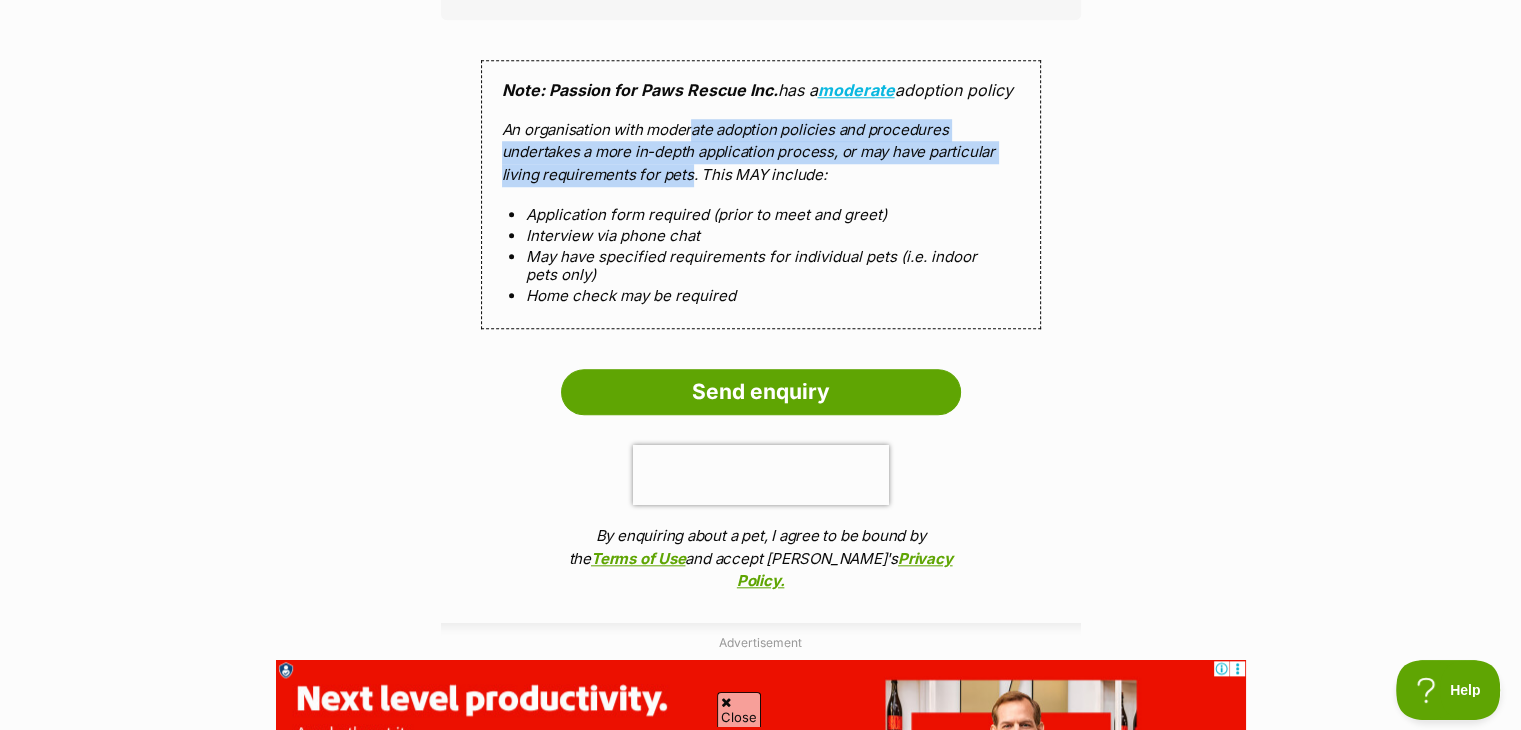 drag, startPoint x: 689, startPoint y: 127, endPoint x: 686, endPoint y: 181, distance: 54.08327 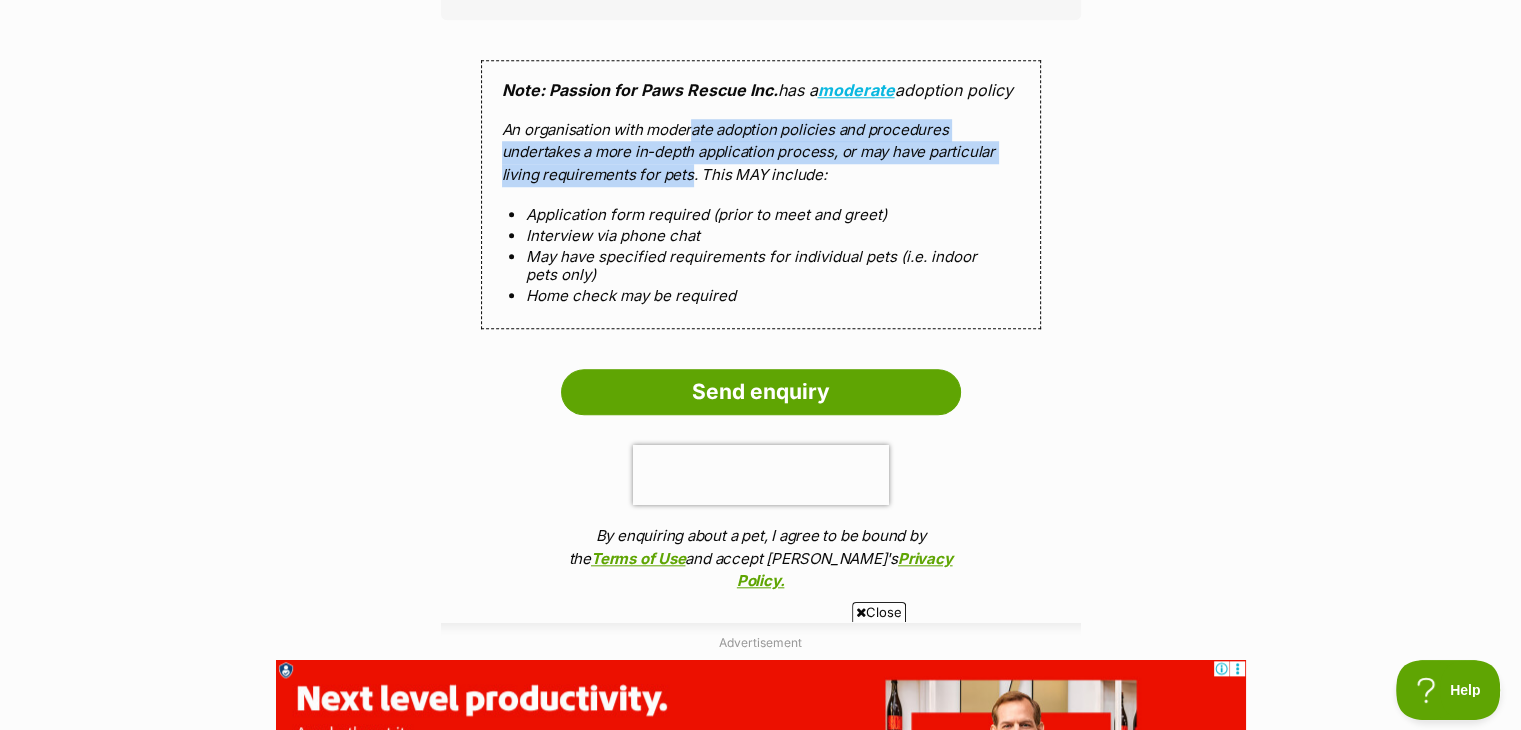 click on "An organisation with moderate adoption policies and procedures undertakes a more in-depth application process, or may have particular living requirements for pets. This MAY include:" at bounding box center (761, 153) 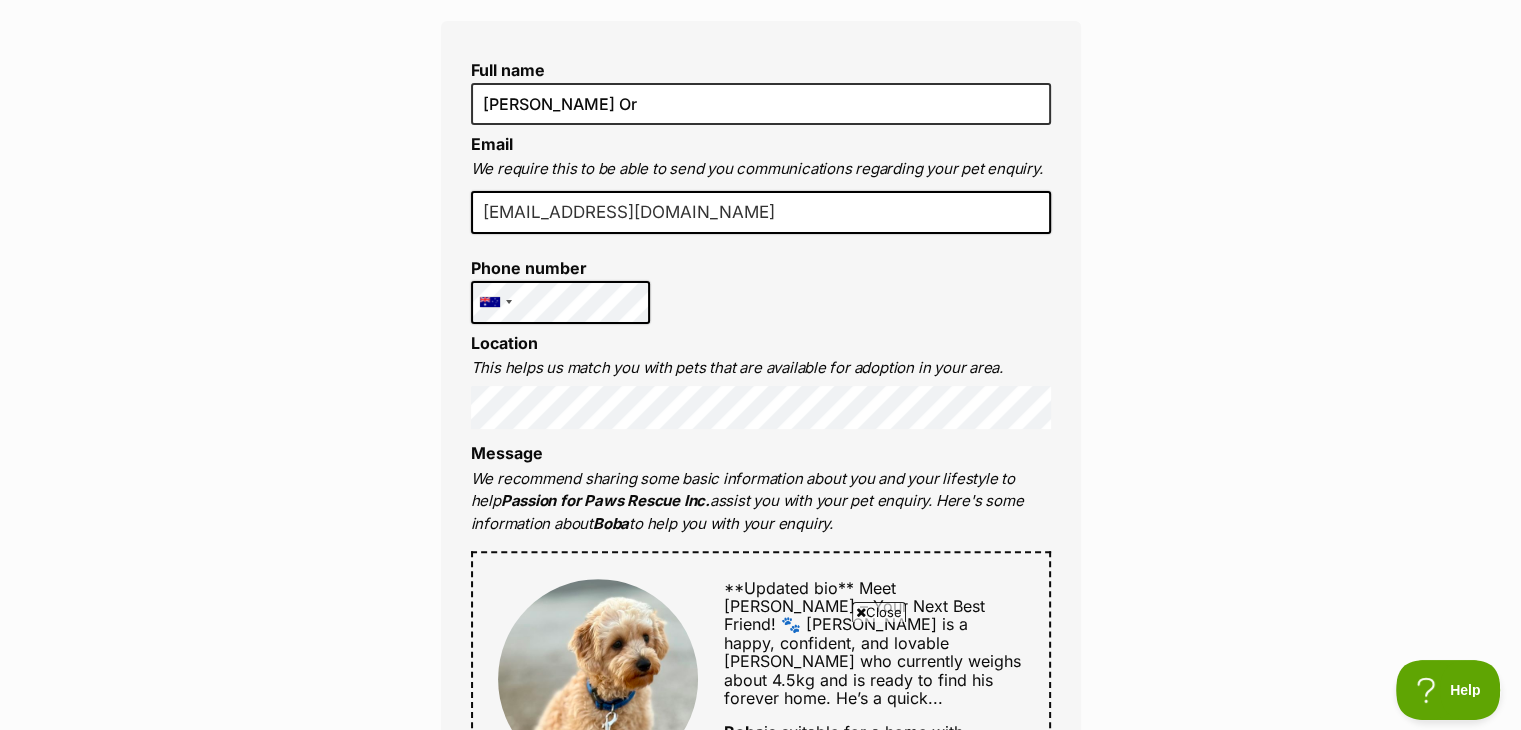 scroll, scrollTop: 0, scrollLeft: 0, axis: both 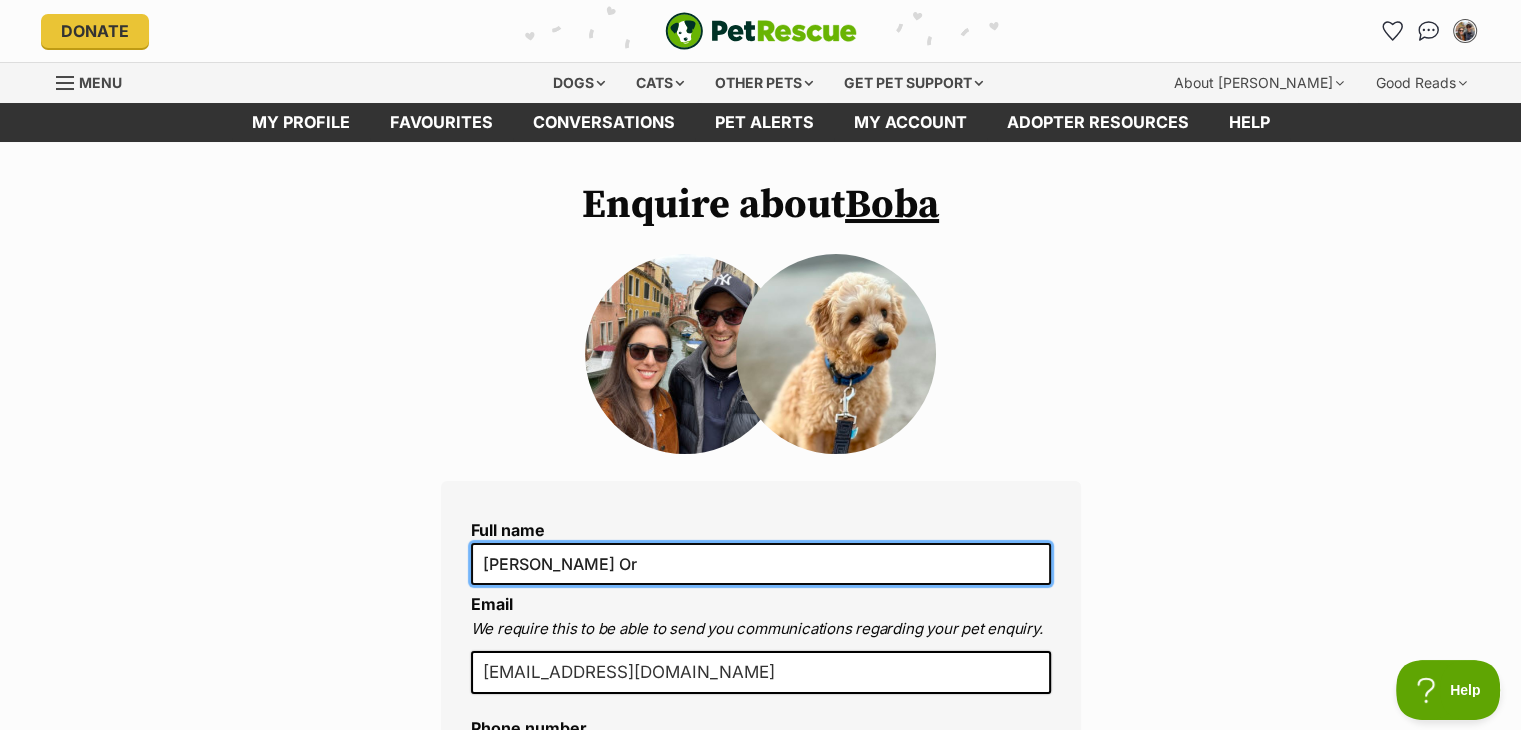 click on "[PERSON_NAME] Or" at bounding box center (761, 564) 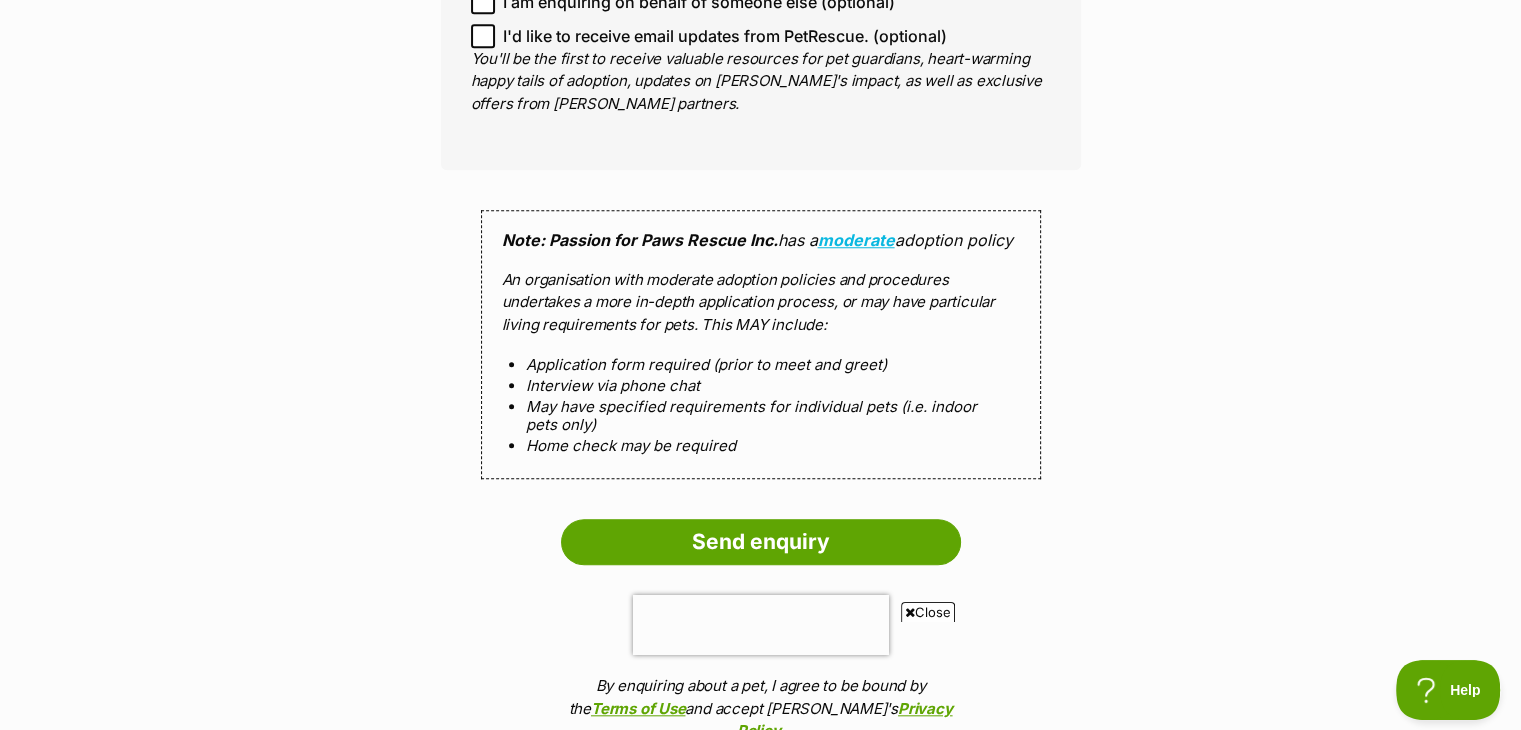 scroll, scrollTop: 0, scrollLeft: 0, axis: both 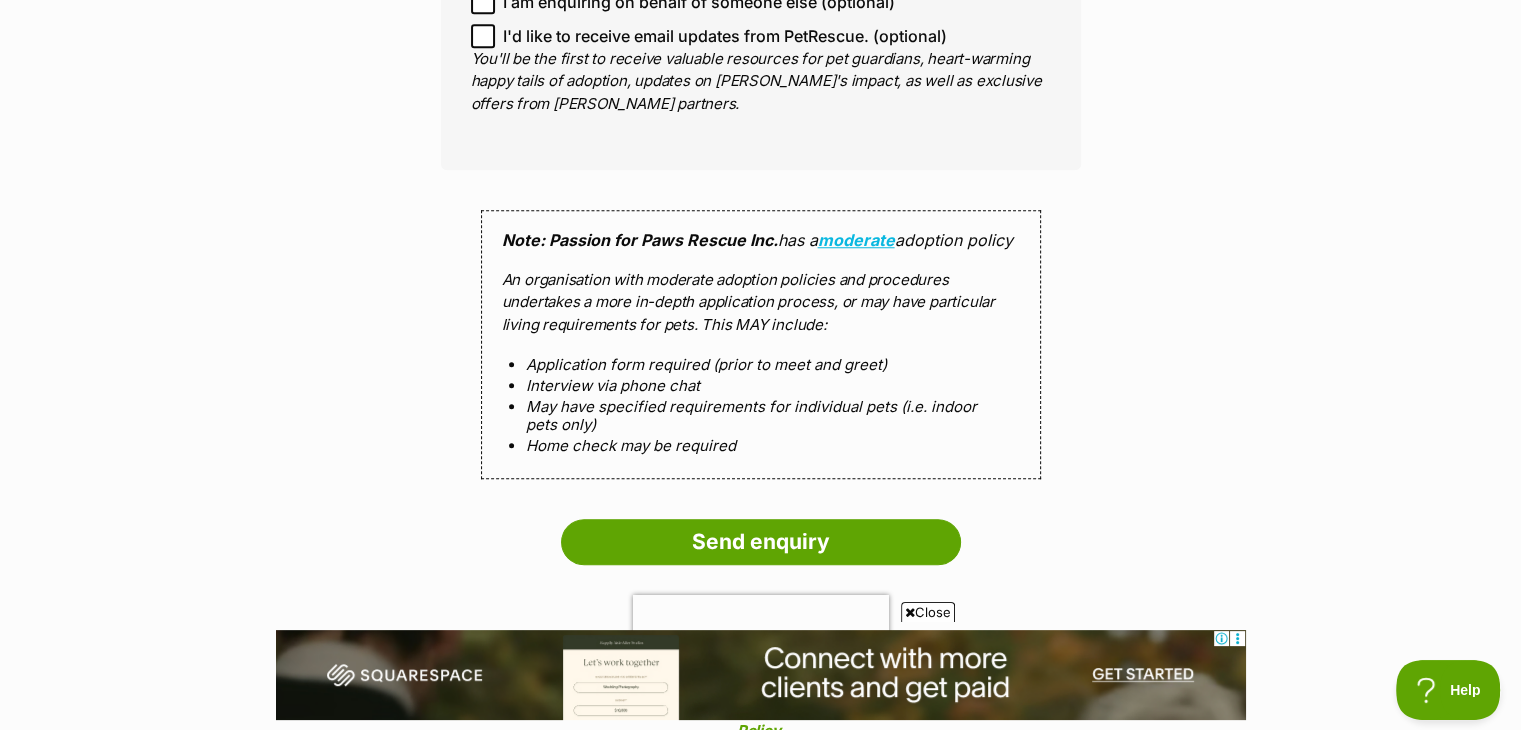 type on "Noa & Uri Koloditzky" 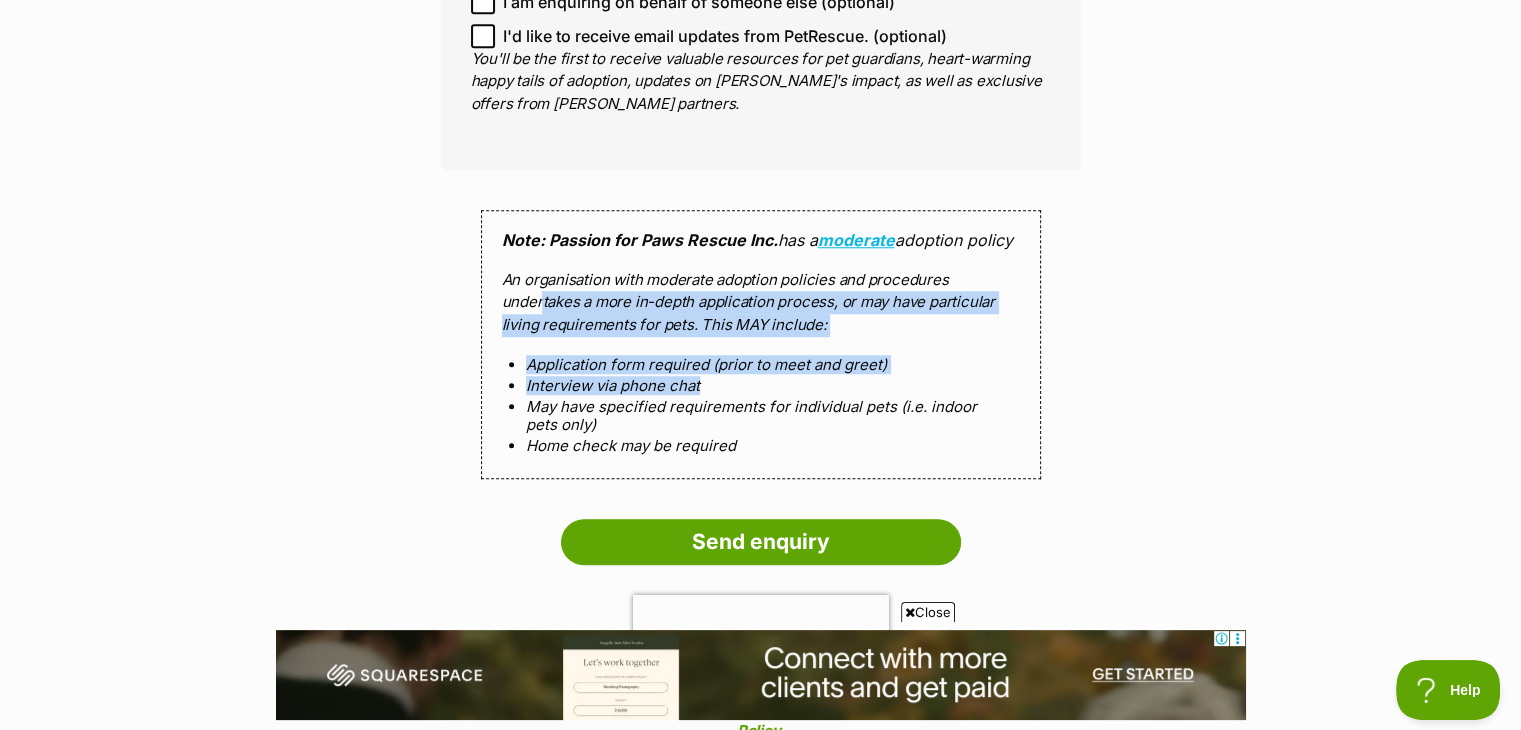 drag, startPoint x: 539, startPoint y: 297, endPoint x: 770, endPoint y: 373, distance: 243.181 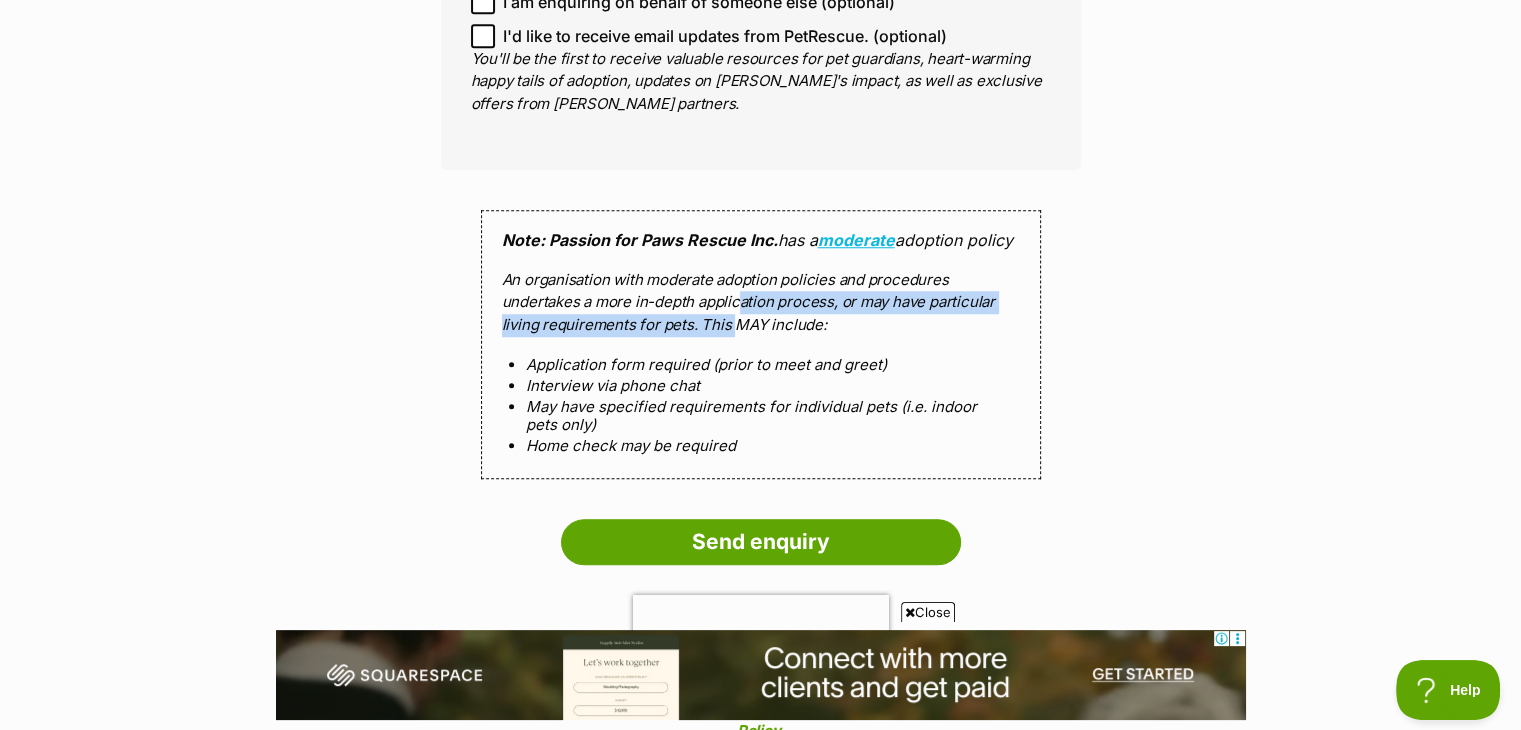 drag, startPoint x: 734, startPoint y: 303, endPoint x: 734, endPoint y: 332, distance: 29 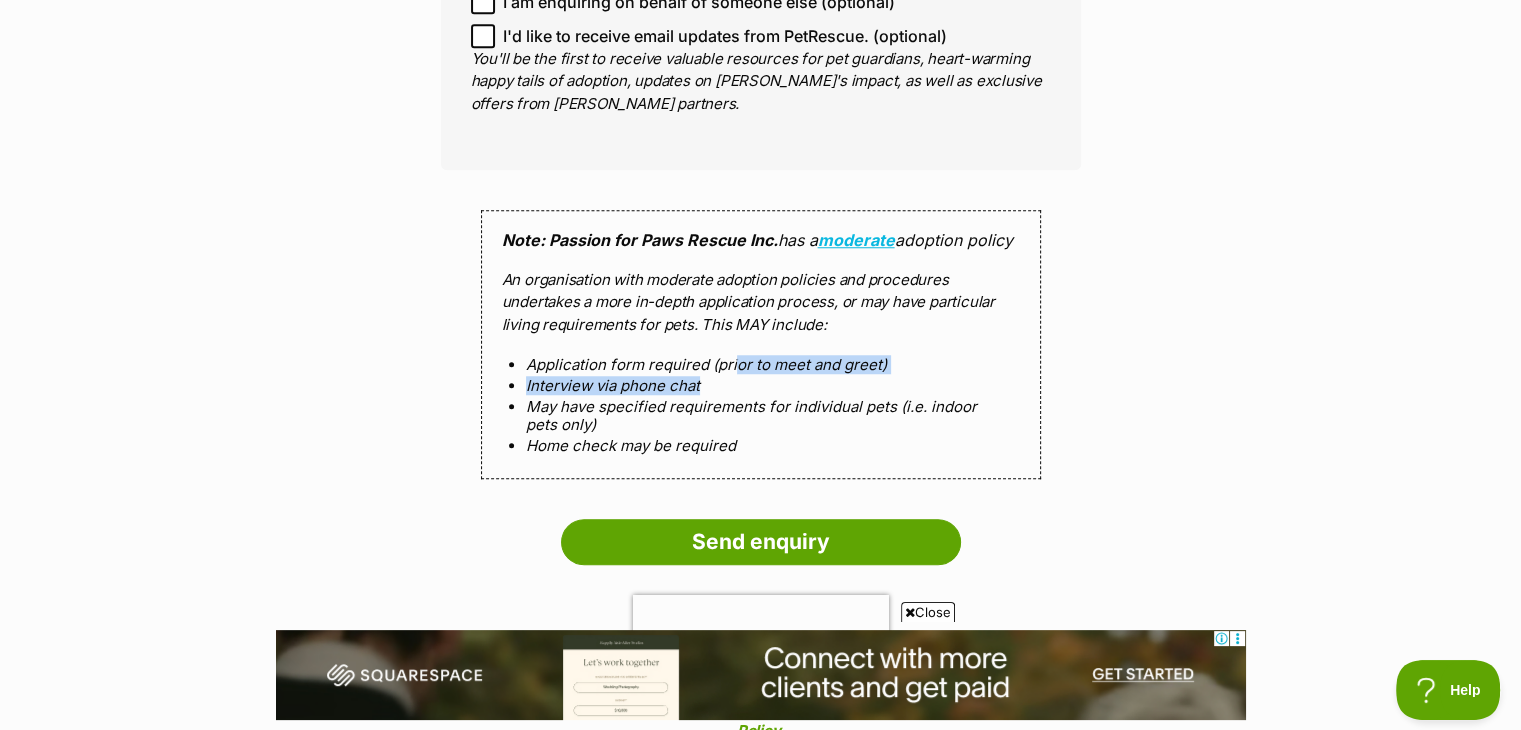 drag, startPoint x: 733, startPoint y: 355, endPoint x: 736, endPoint y: 372, distance: 17.262676 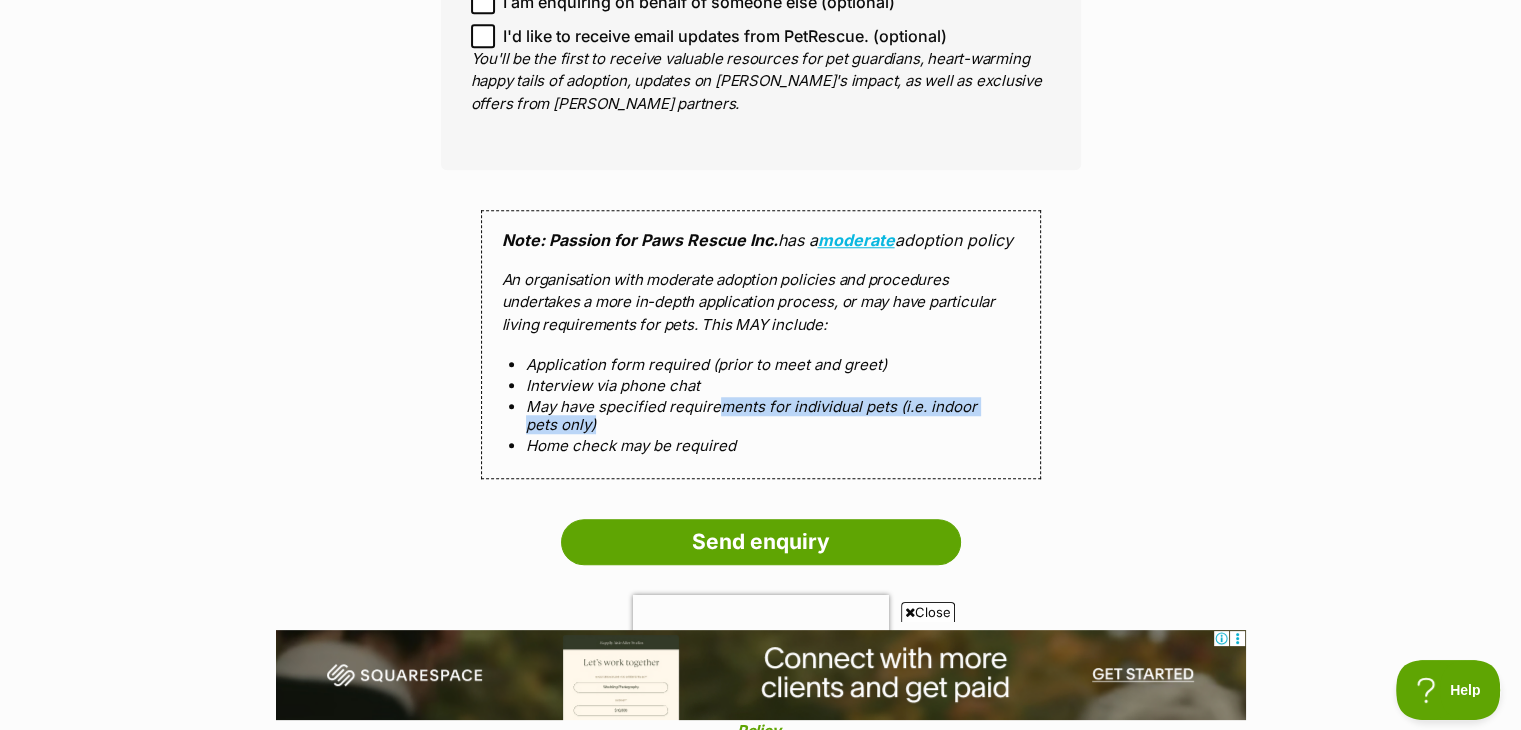 drag, startPoint x: 713, startPoint y: 397, endPoint x: 720, endPoint y: 417, distance: 21.189621 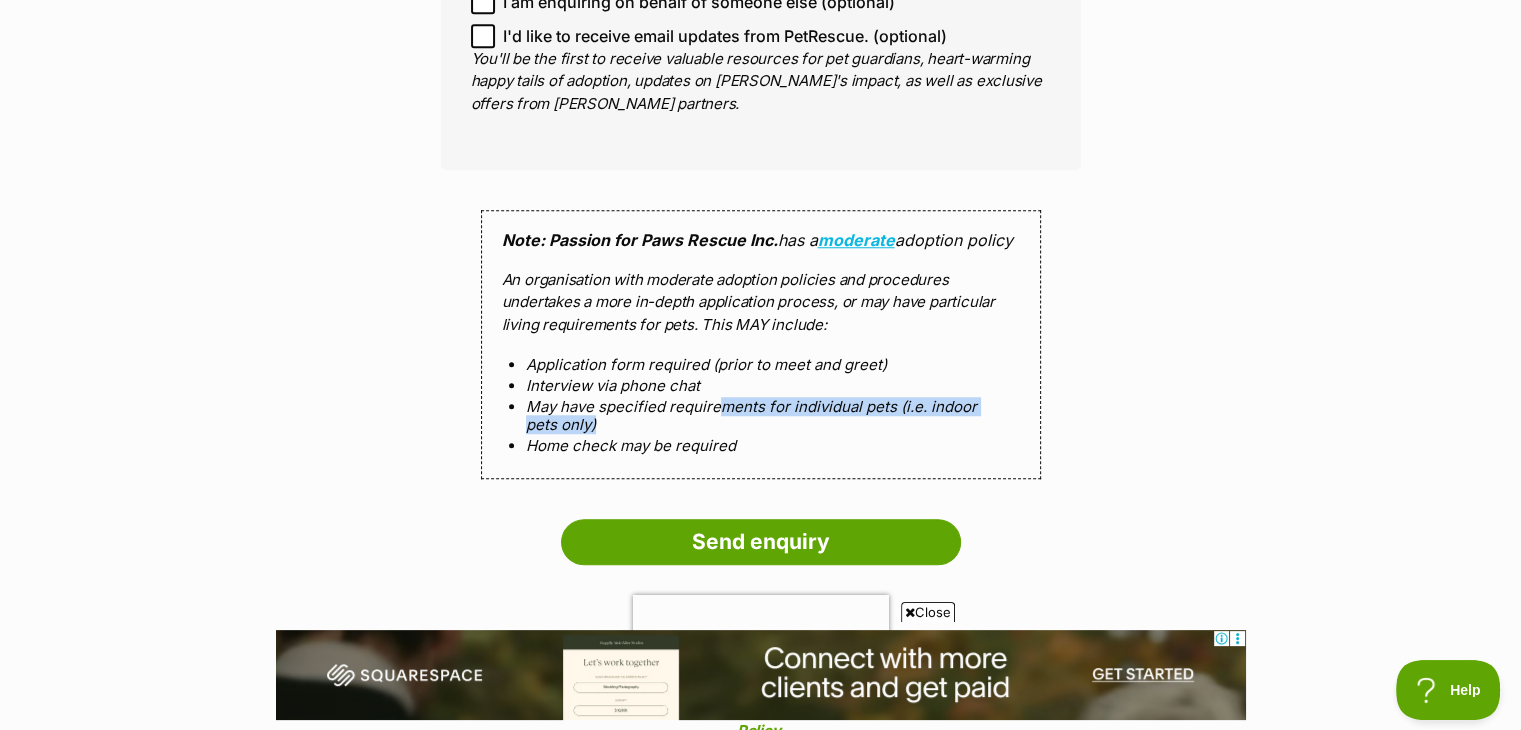 click on "May have specified requirements for individual pets (i.e. indoor pets only)" at bounding box center (761, 415) 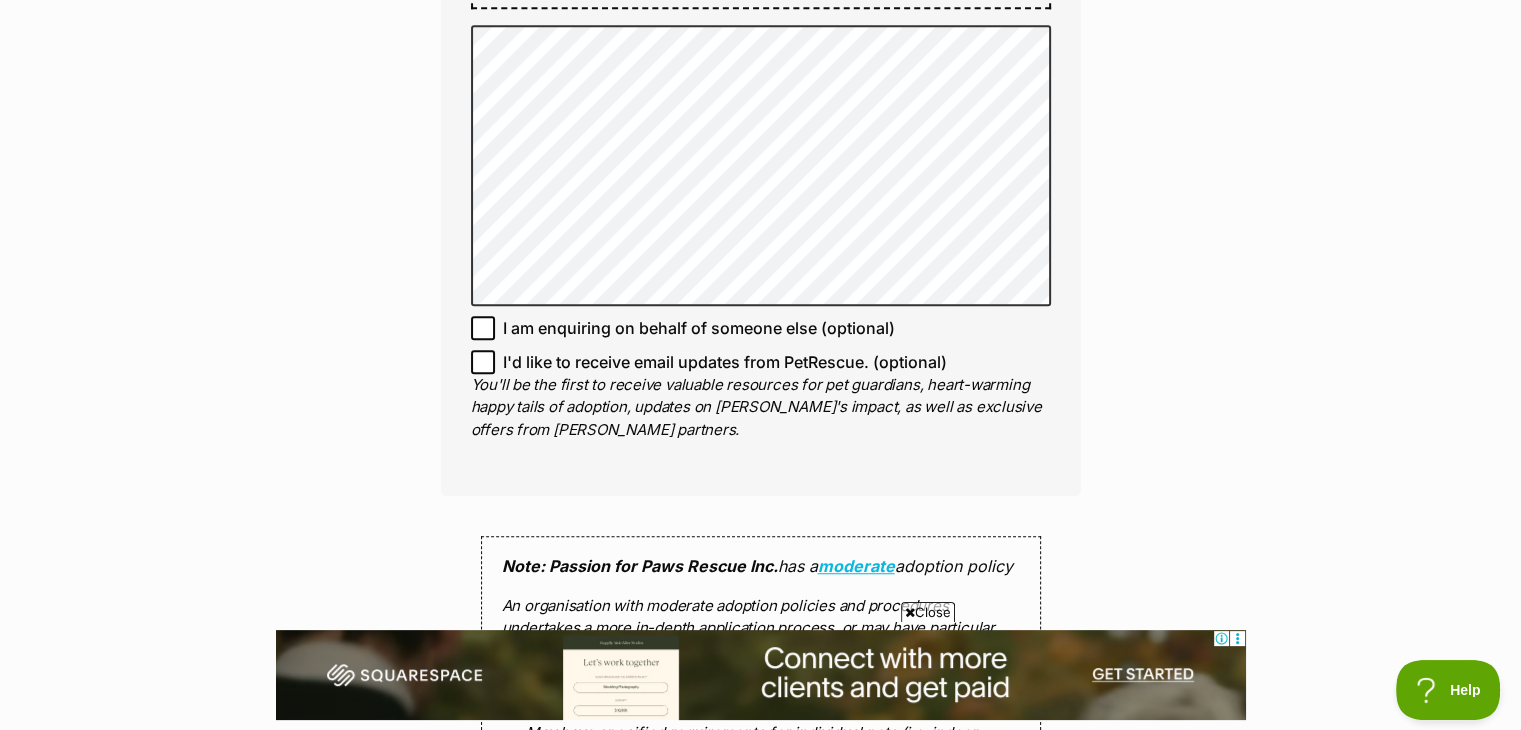 scroll, scrollTop: 1234, scrollLeft: 0, axis: vertical 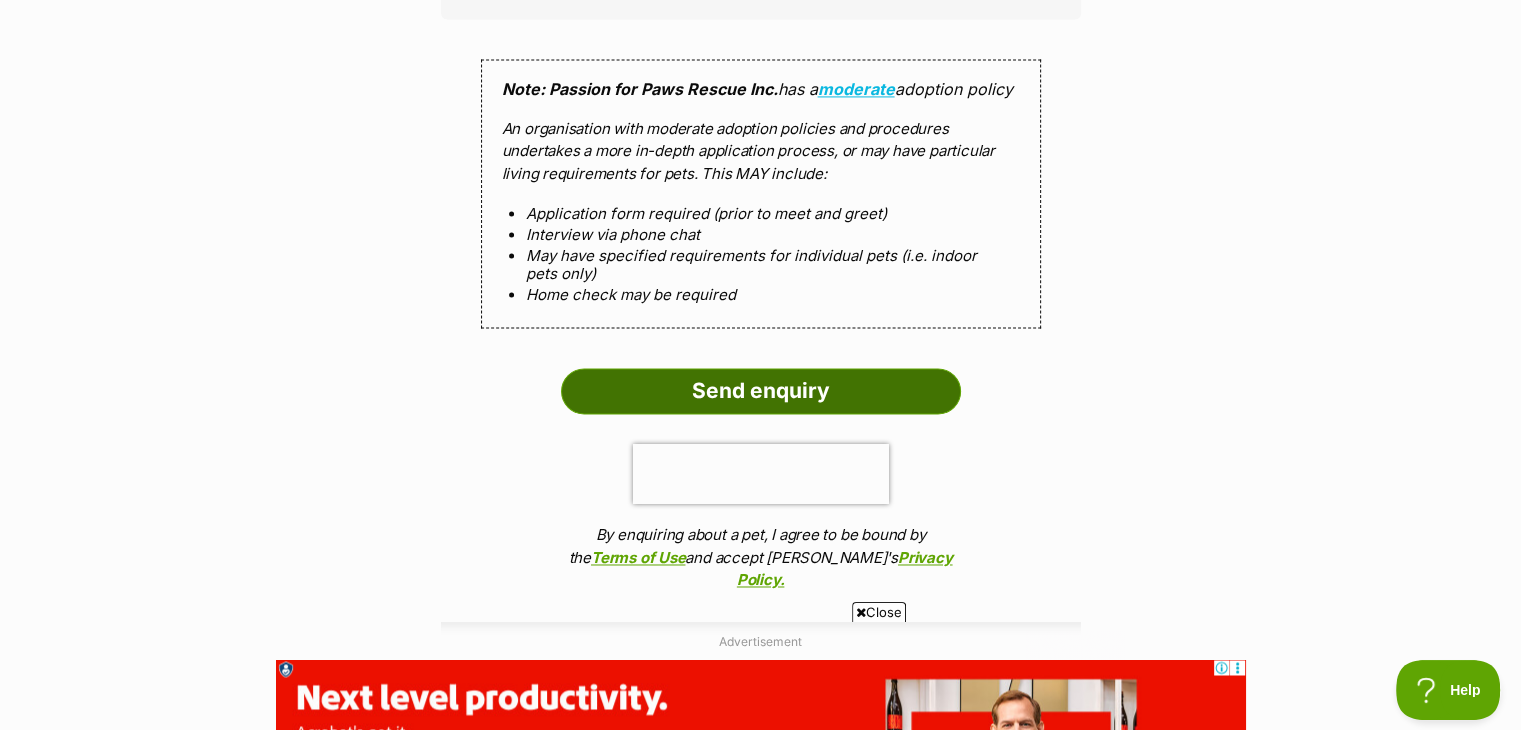 click on "Send enquiry" at bounding box center (761, 391) 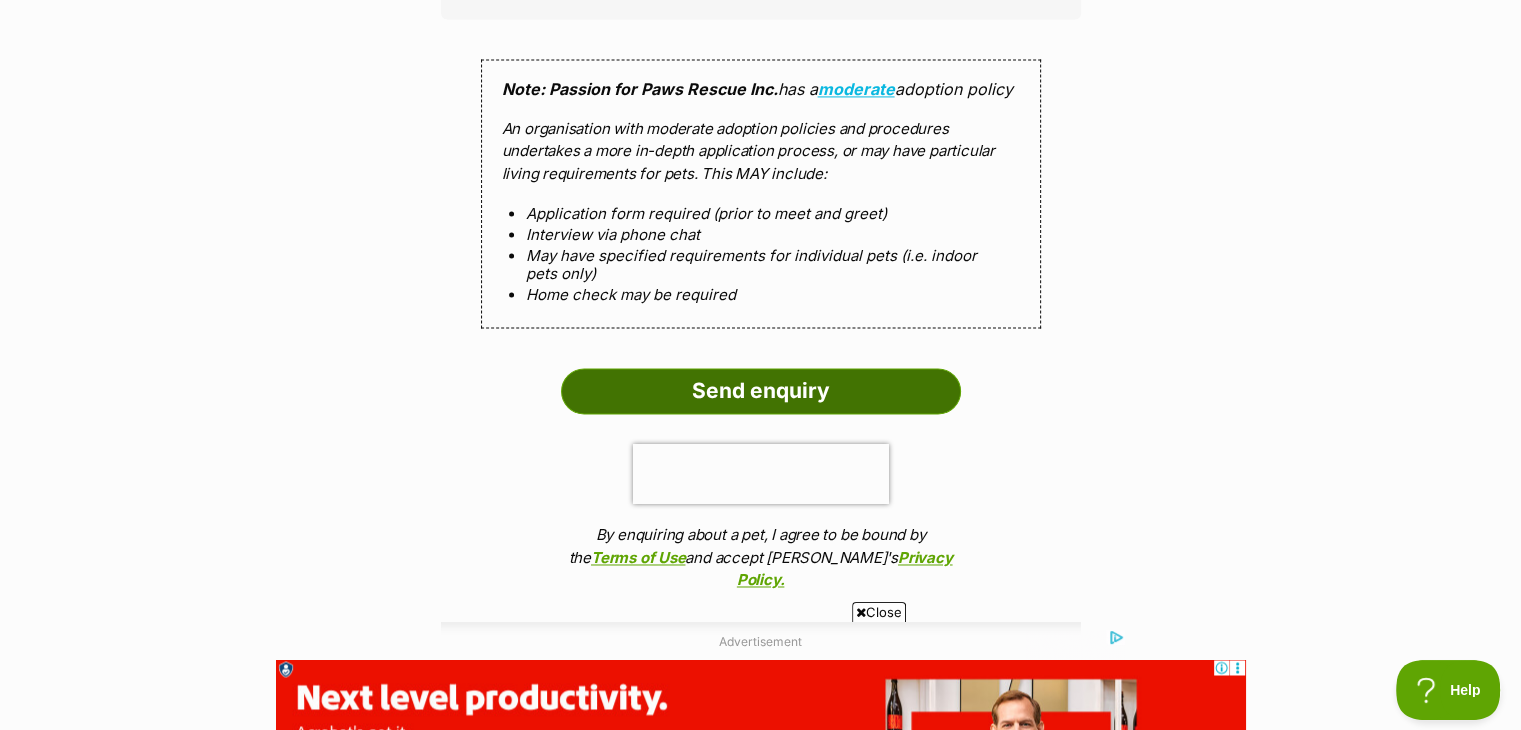 scroll, scrollTop: 0, scrollLeft: 0, axis: both 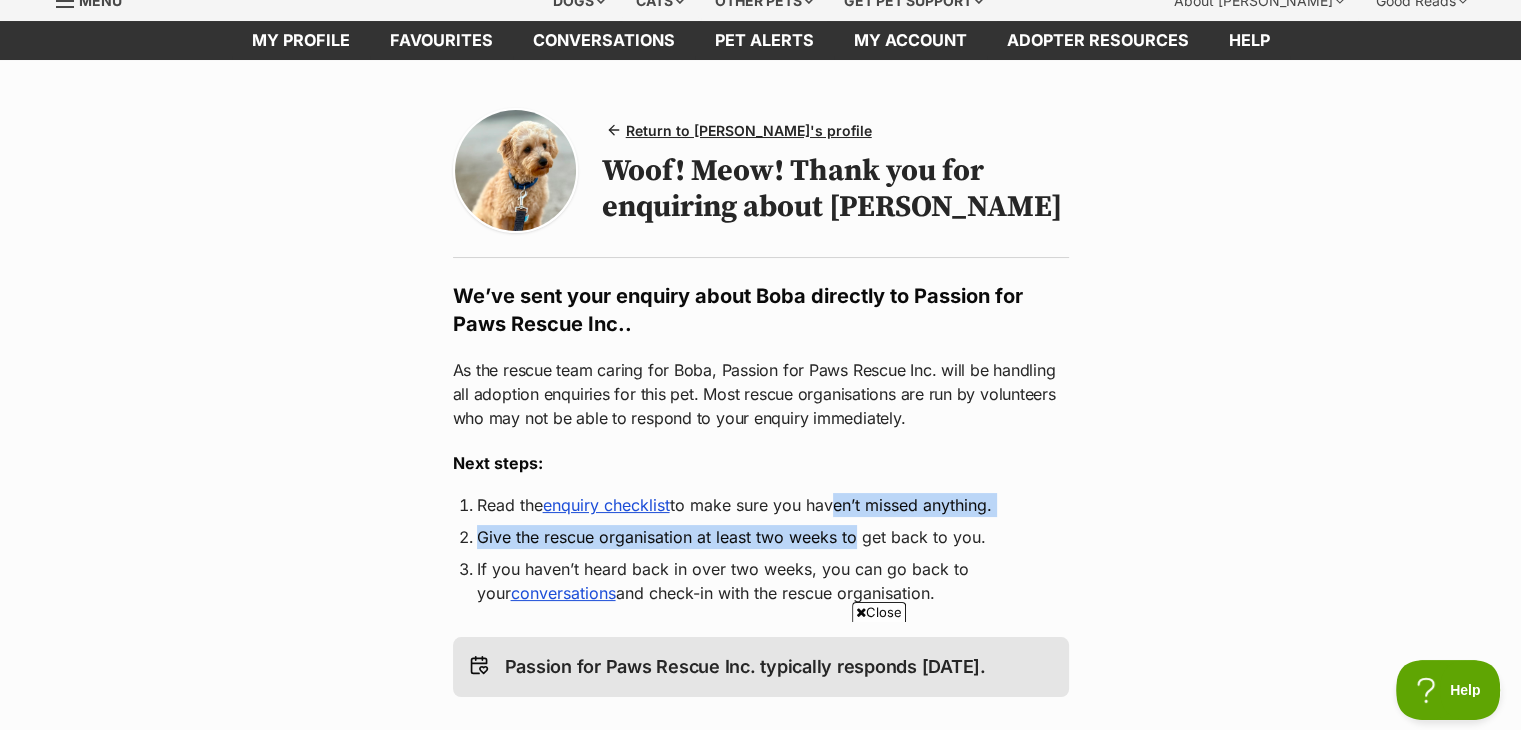 drag, startPoint x: 832, startPoint y: 517, endPoint x: 860, endPoint y: 546, distance: 40.311287 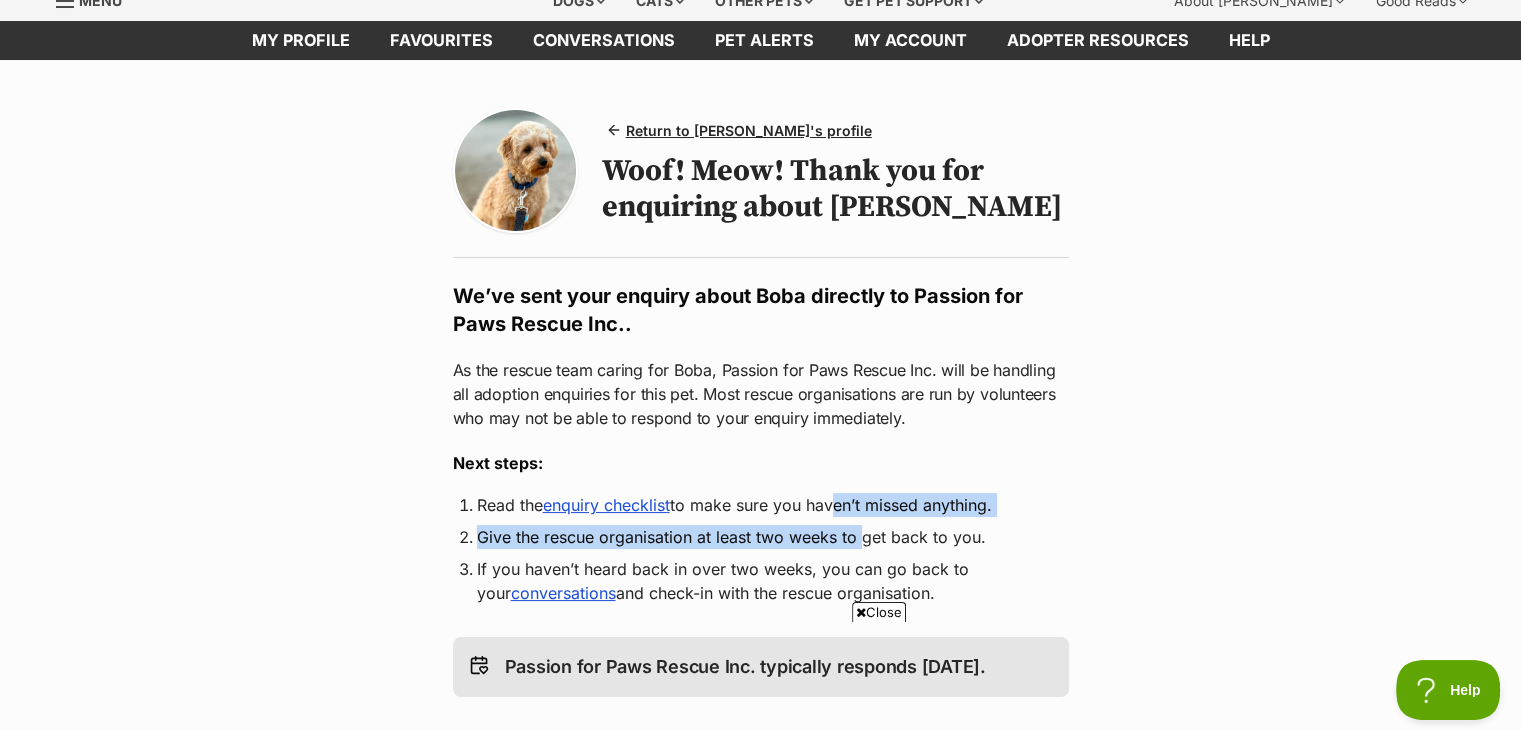scroll, scrollTop: 0, scrollLeft: 0, axis: both 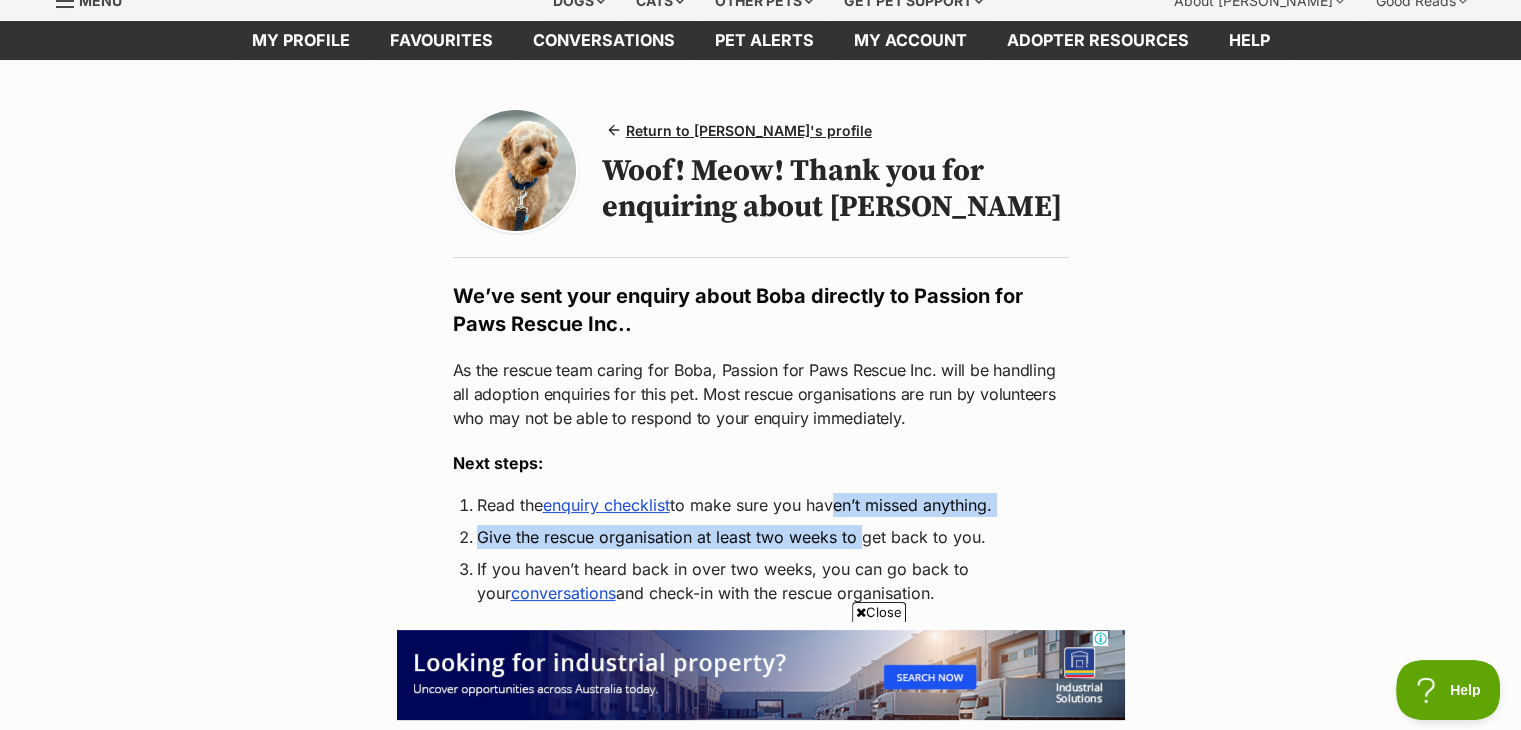 click on "Give the rescue organisation at least two weeks to get back to you." at bounding box center [761, 537] 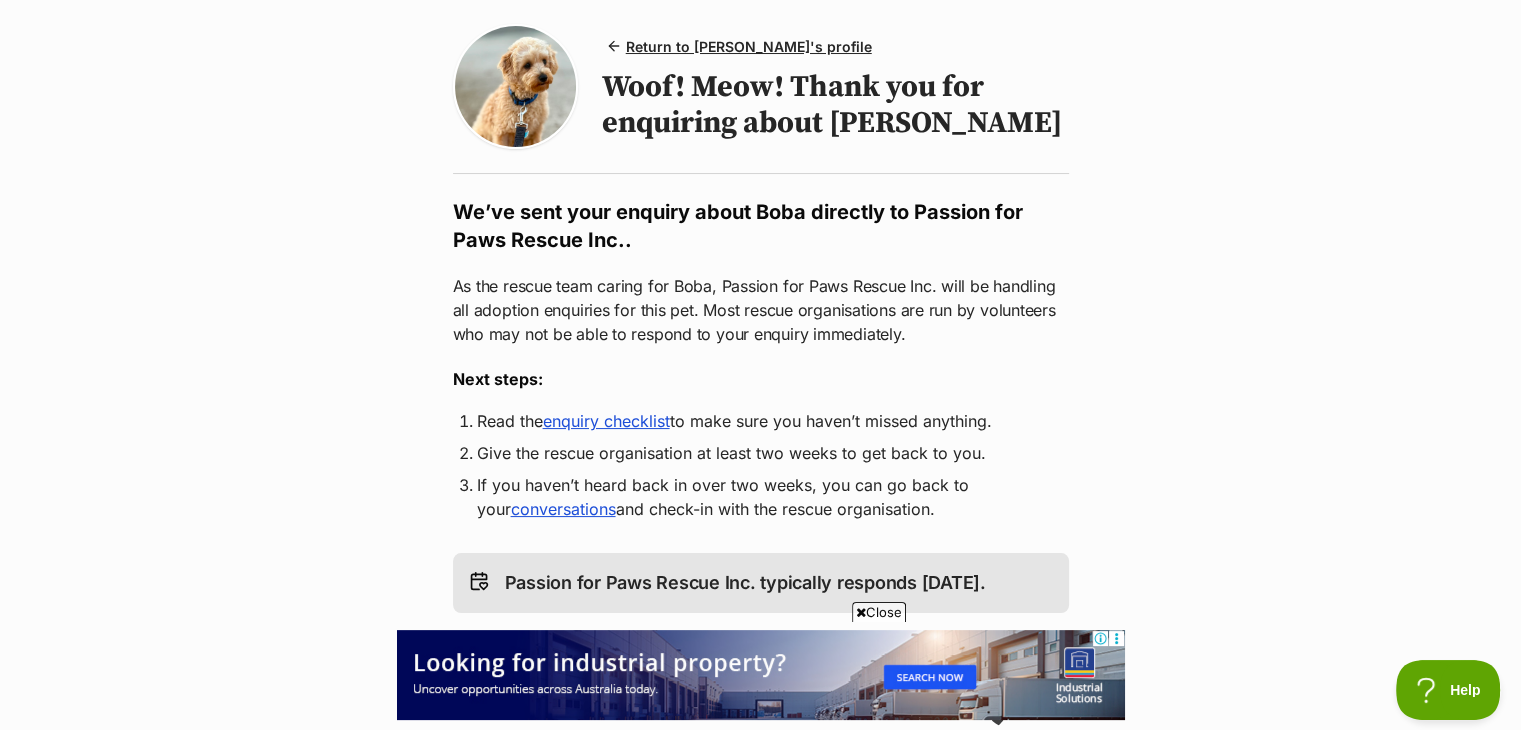 scroll, scrollTop: 220, scrollLeft: 0, axis: vertical 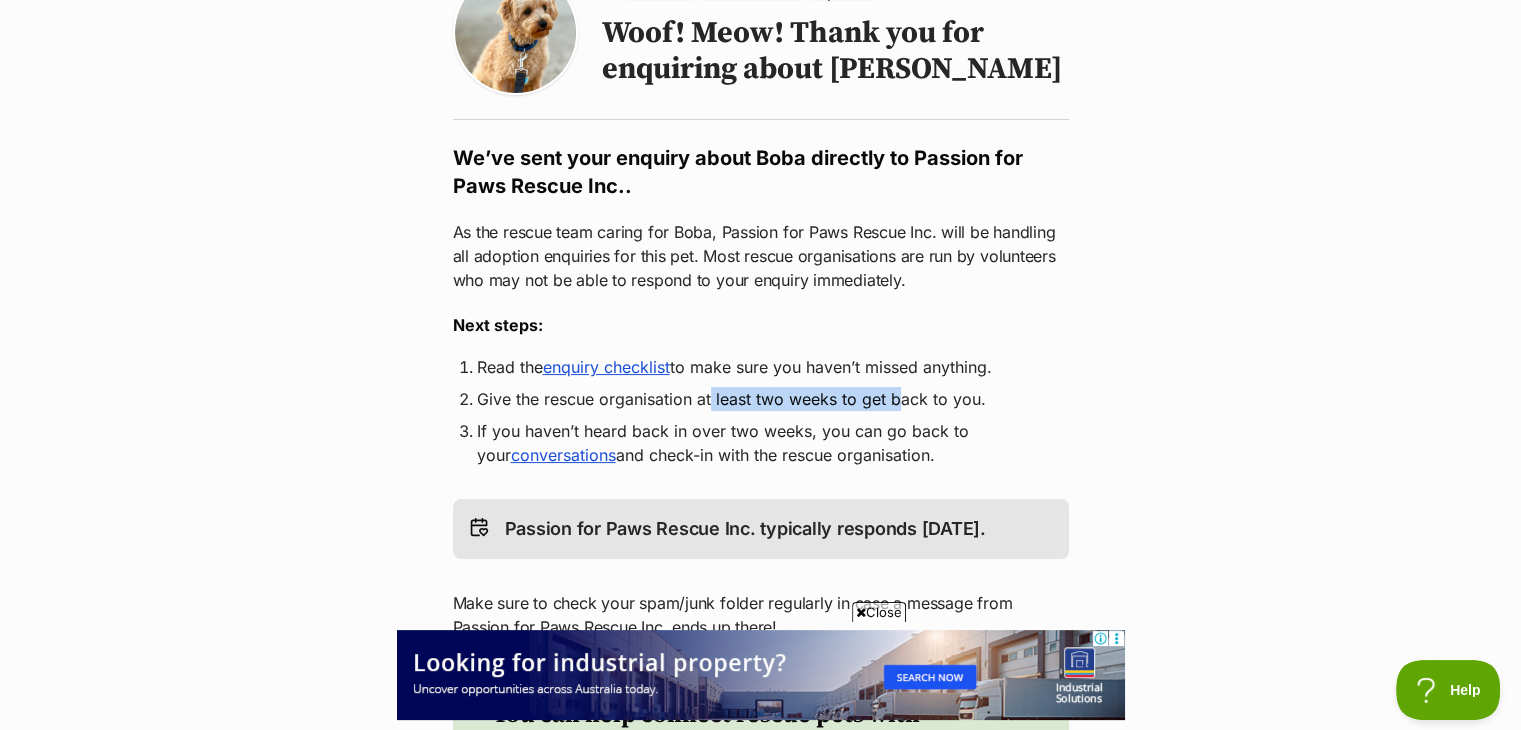 drag, startPoint x: 712, startPoint y: 401, endPoint x: 900, endPoint y: 409, distance: 188.17014 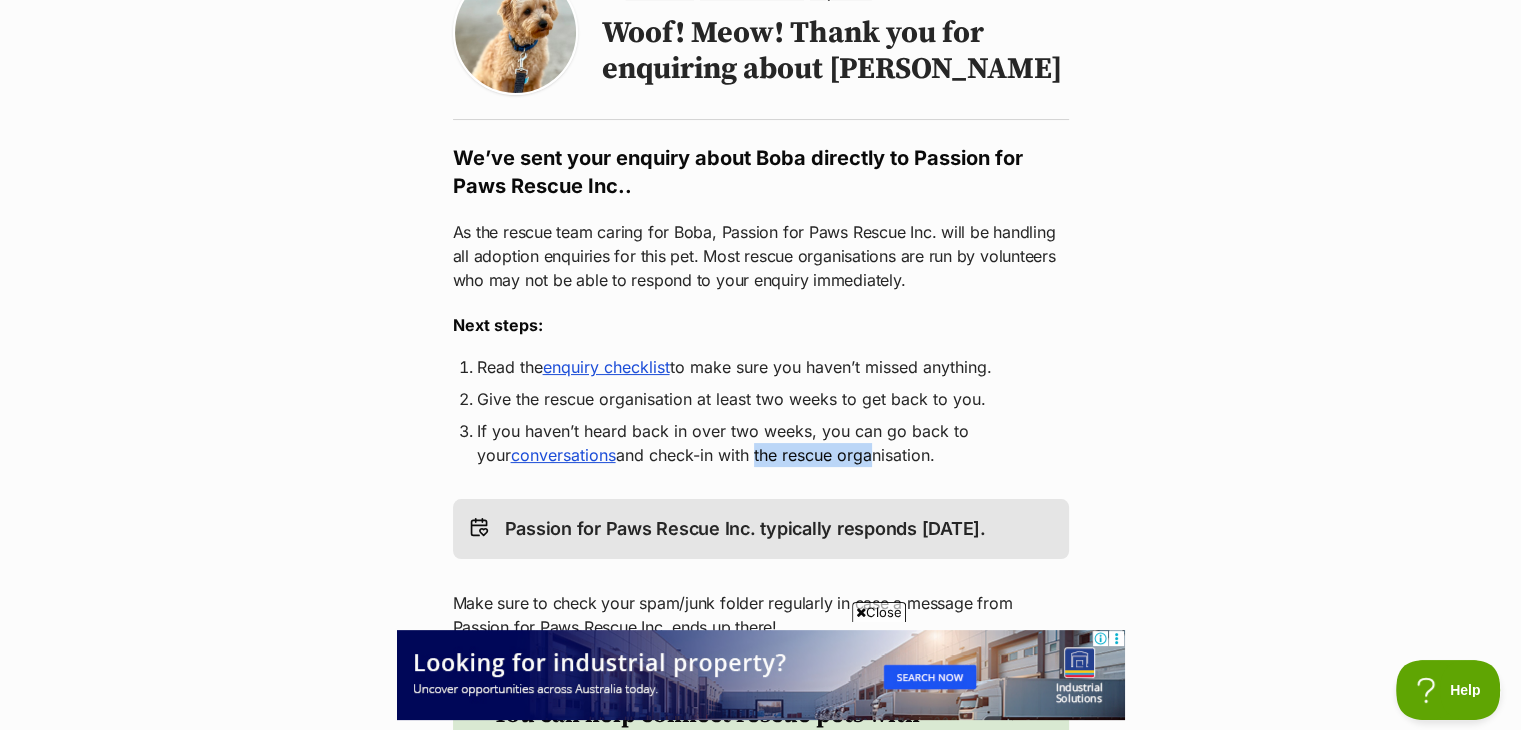 drag, startPoint x: 722, startPoint y: 449, endPoint x: 836, endPoint y: 453, distance: 114.07015 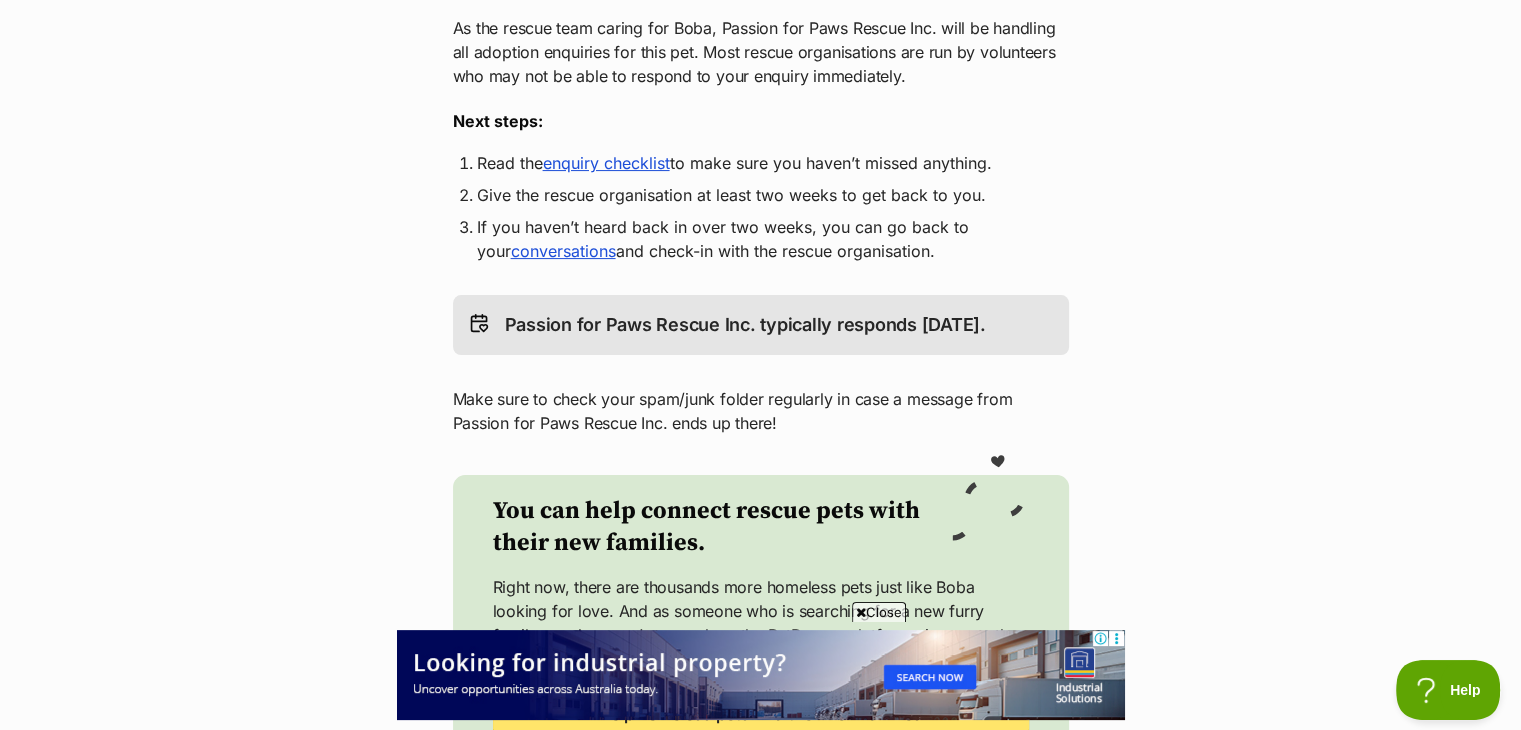 click on "Return to Boba's profile
Woof! Meow! Thank you for enquiring about Boba
We’ve sent your enquiry about Boba directly to Passion for Paws Rescue Inc..
As the rescue team caring for Boba, Passion for Paws Rescue Inc. will be handling all adoption enquiries for this pet. Most rescue organisations are run by volunteers who may not be able to respond to your enquiry immediately.
Next steps:
Read the  enquiry checklist  to make sure you haven’t missed anything.
Give the rescue organisation at least two weeks to get back to you.
If you haven’t heard back in over two weeks, you can go back to your  conversations  and check-in with the rescue organisation.
Passion for Paws Rescue Inc. typically responds within 2 days.
Make sure to check your spam/junk folder regularly in case a message from Passion for Paws Rescue Inc. ends up there!
You can help connect rescue pets with their new families." at bounding box center [761, 257] 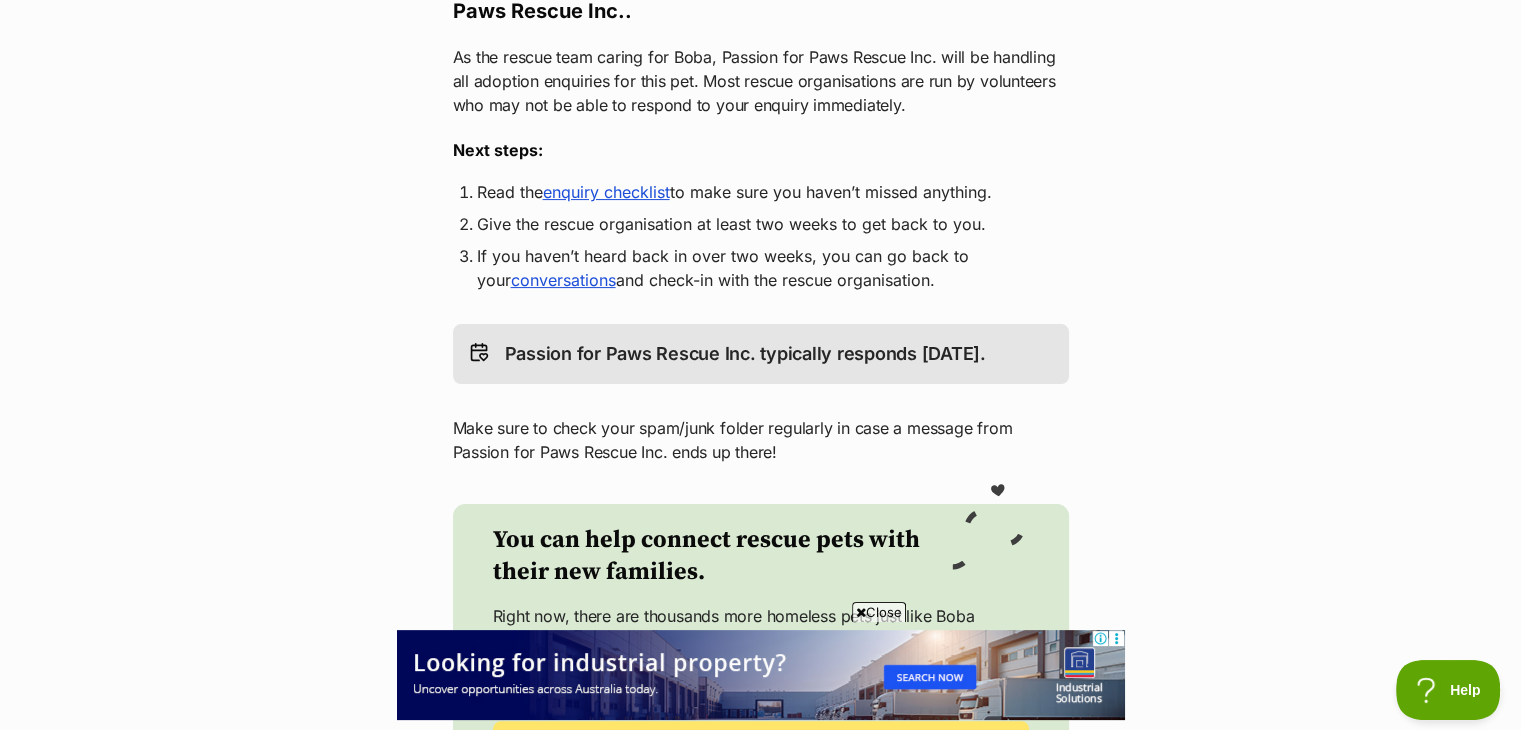 scroll, scrollTop: 384, scrollLeft: 0, axis: vertical 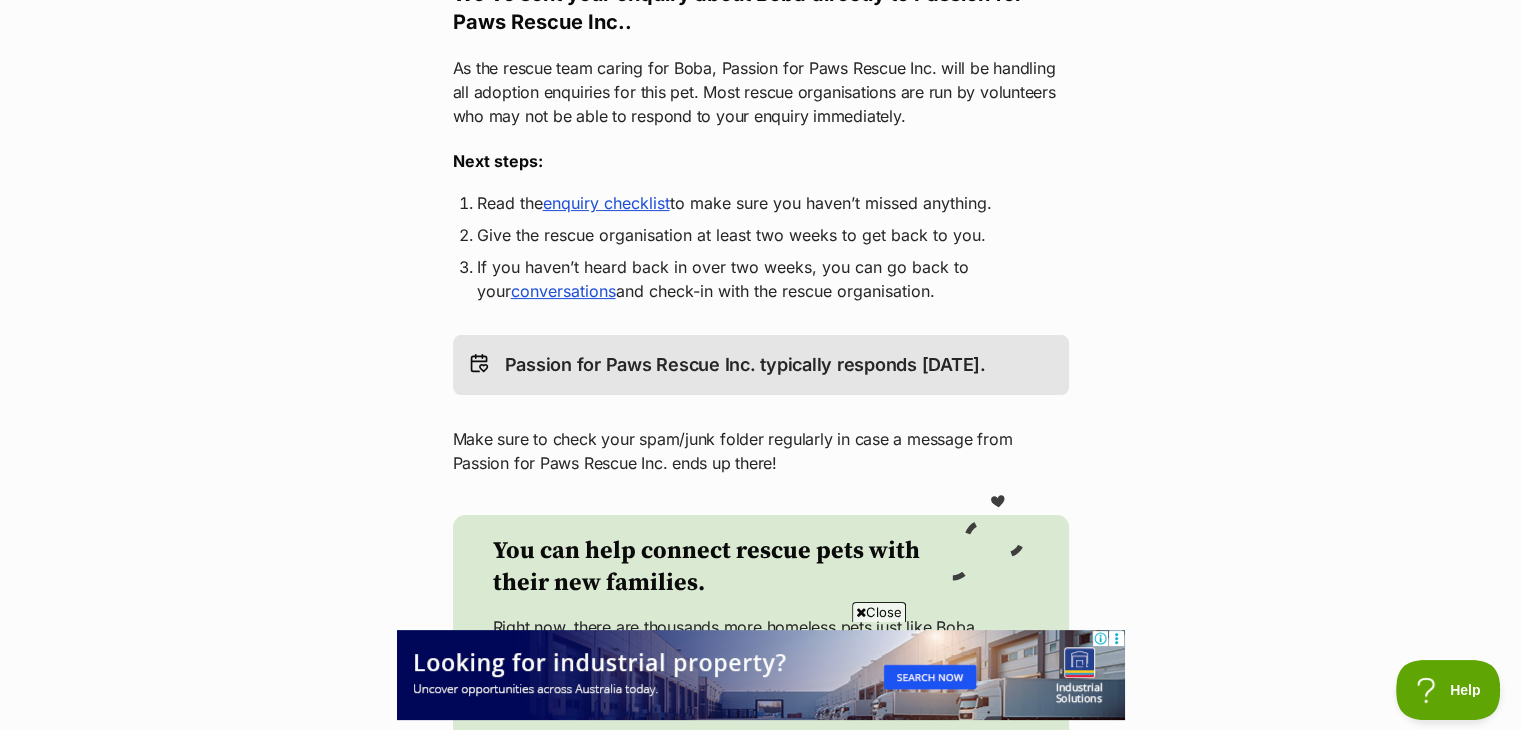 click on "enquiry checklist" at bounding box center [606, 203] 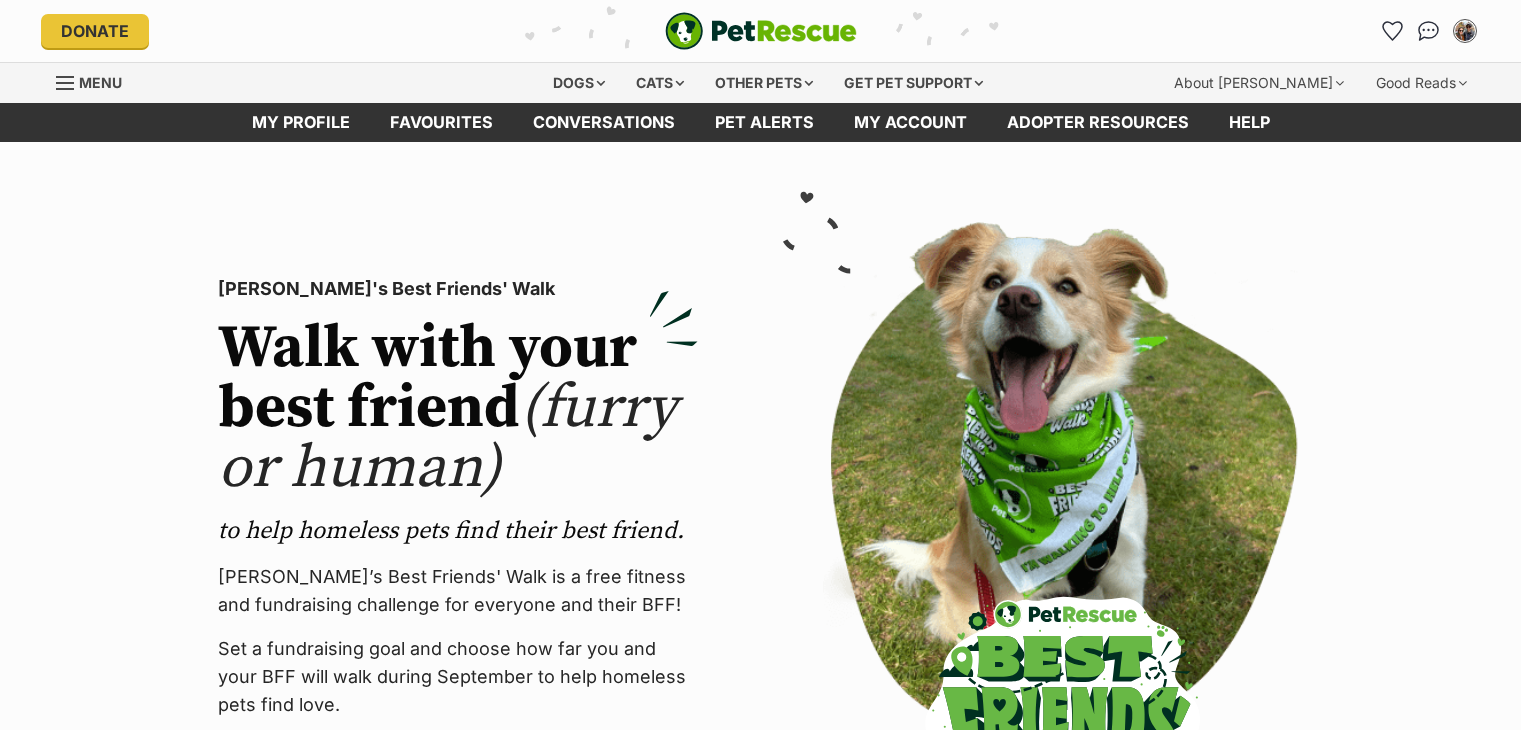 scroll, scrollTop: 0, scrollLeft: 0, axis: both 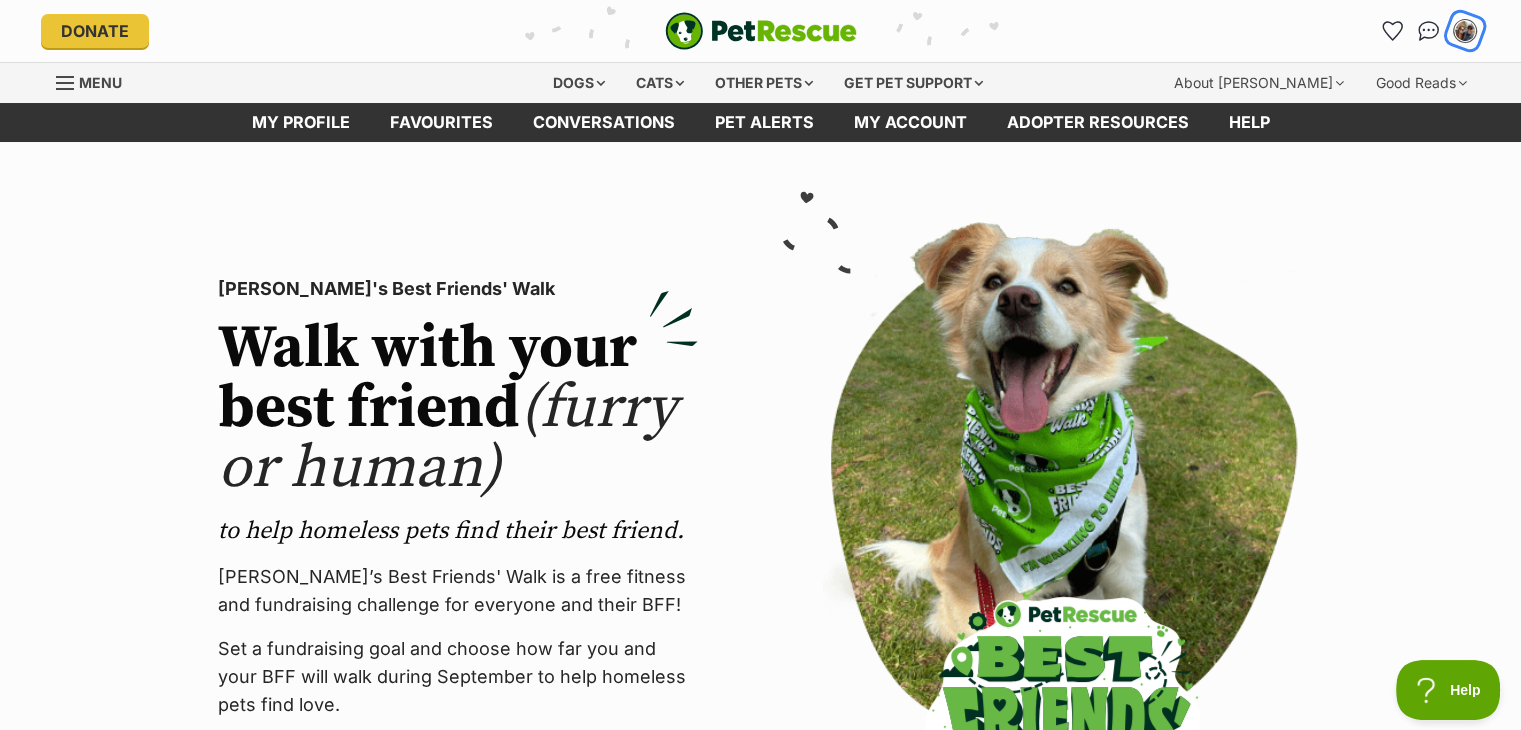 click at bounding box center (1465, 31) 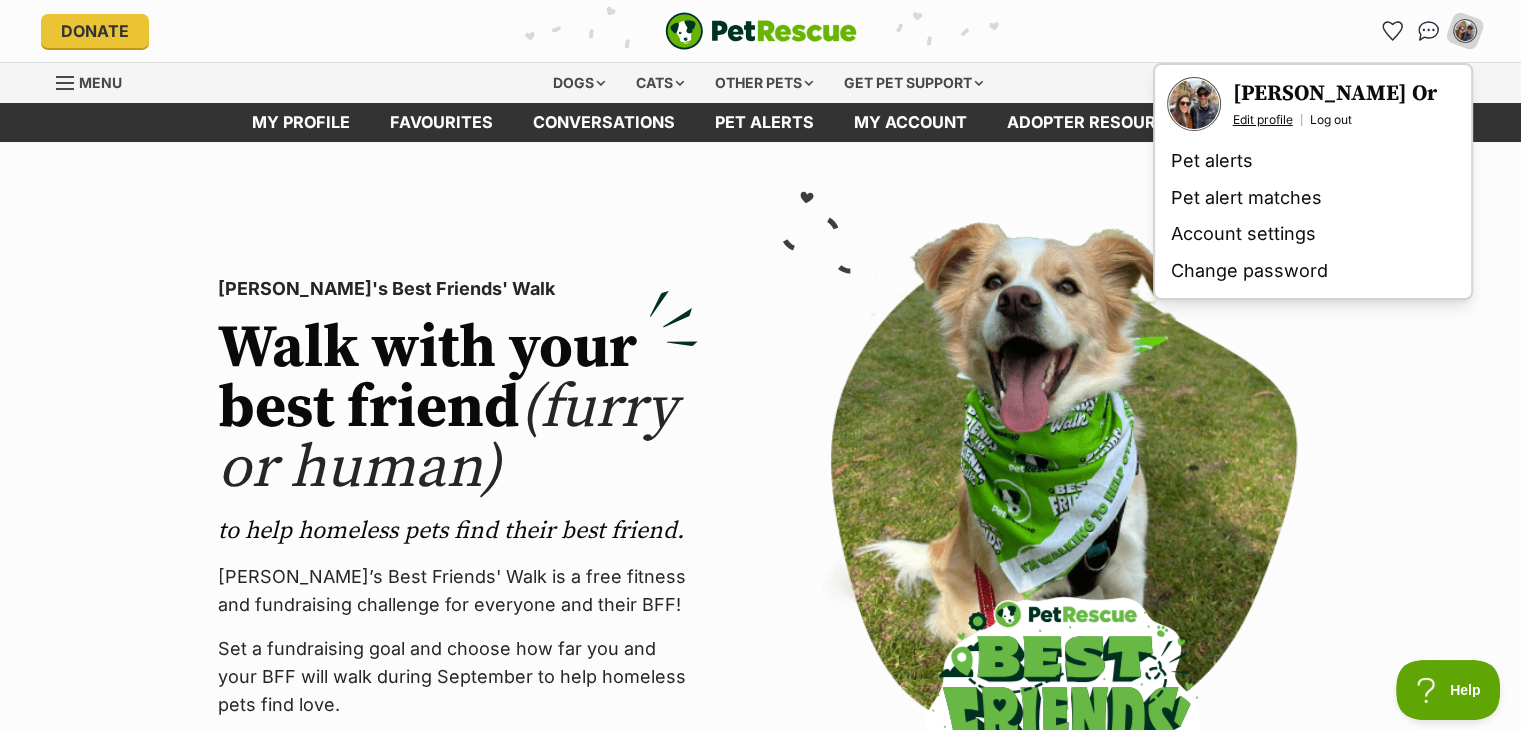 click on "Edit profile" at bounding box center [1263, 120] 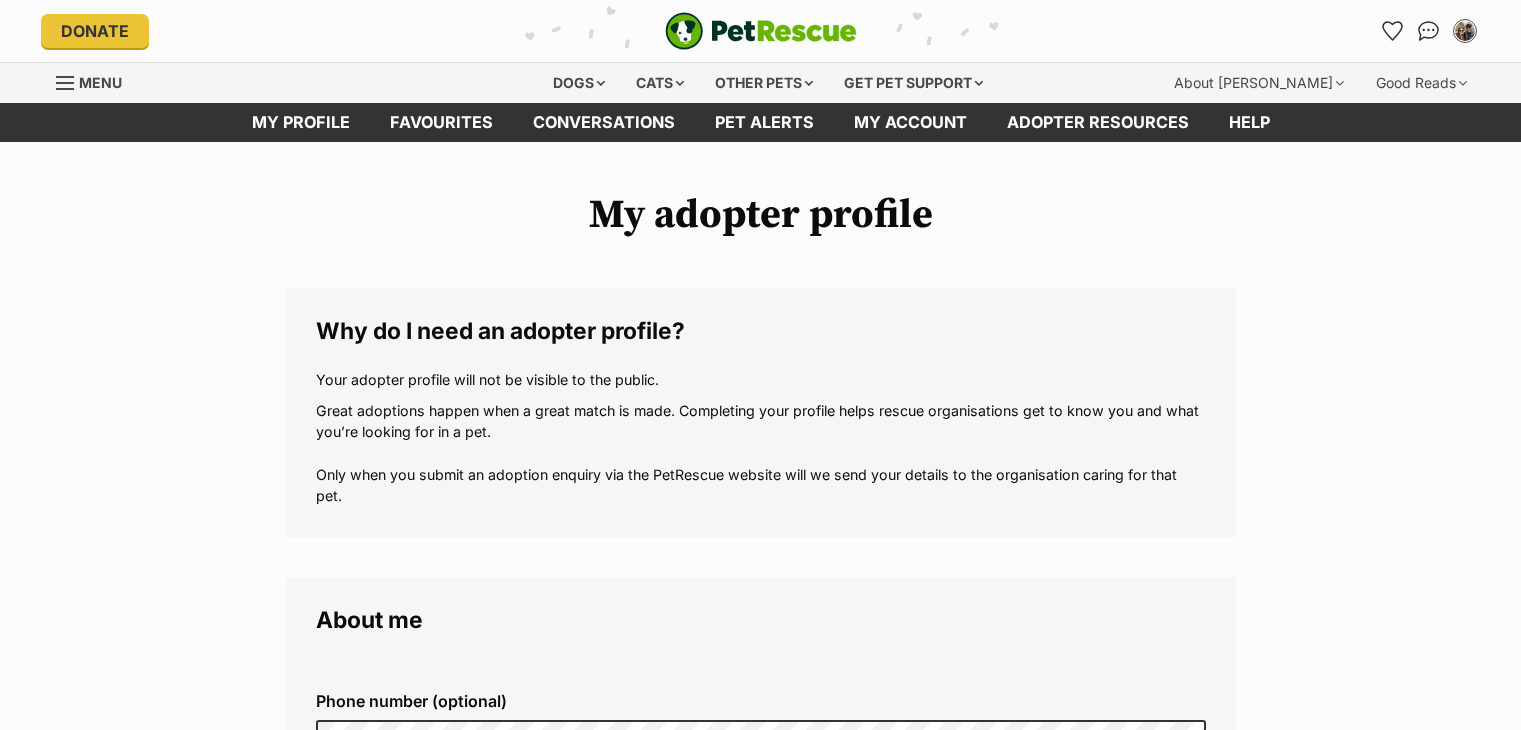 scroll, scrollTop: 0, scrollLeft: 0, axis: both 